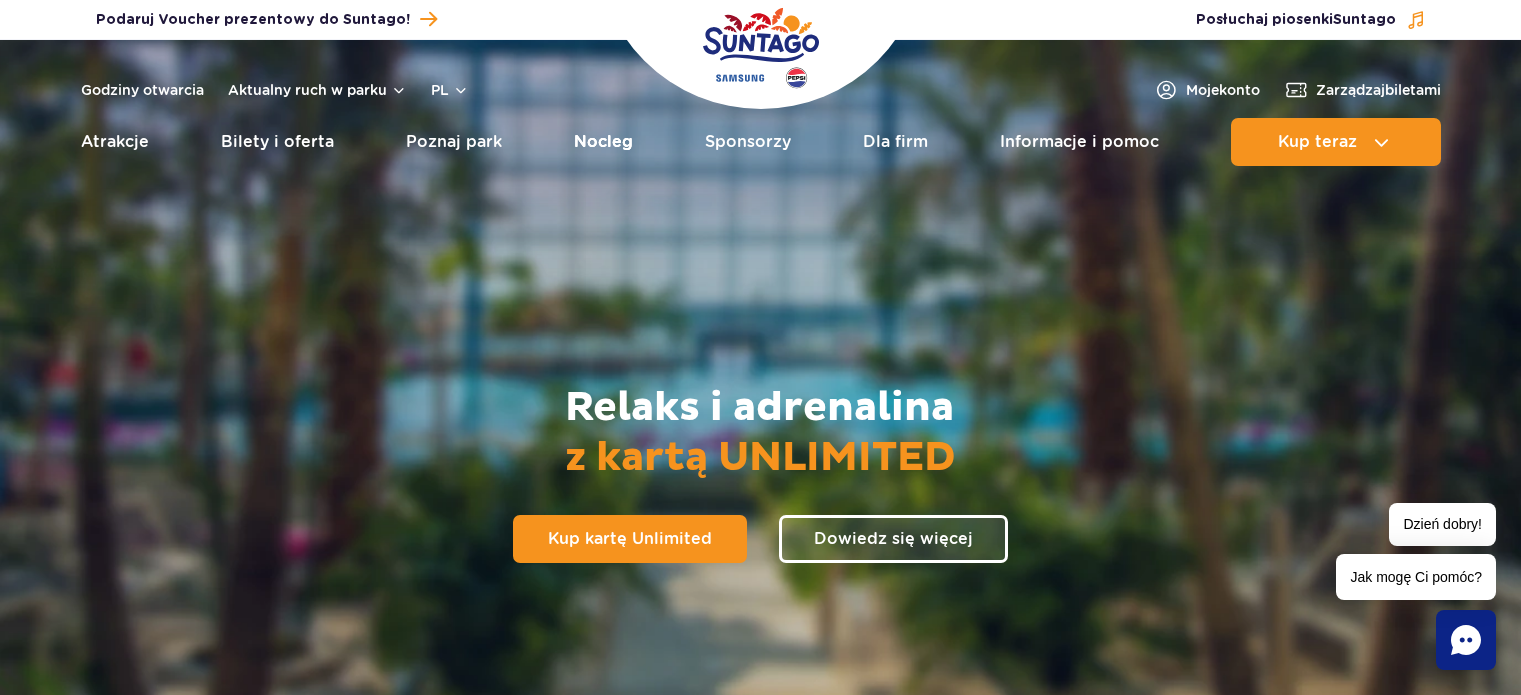 scroll, scrollTop: 0, scrollLeft: 0, axis: both 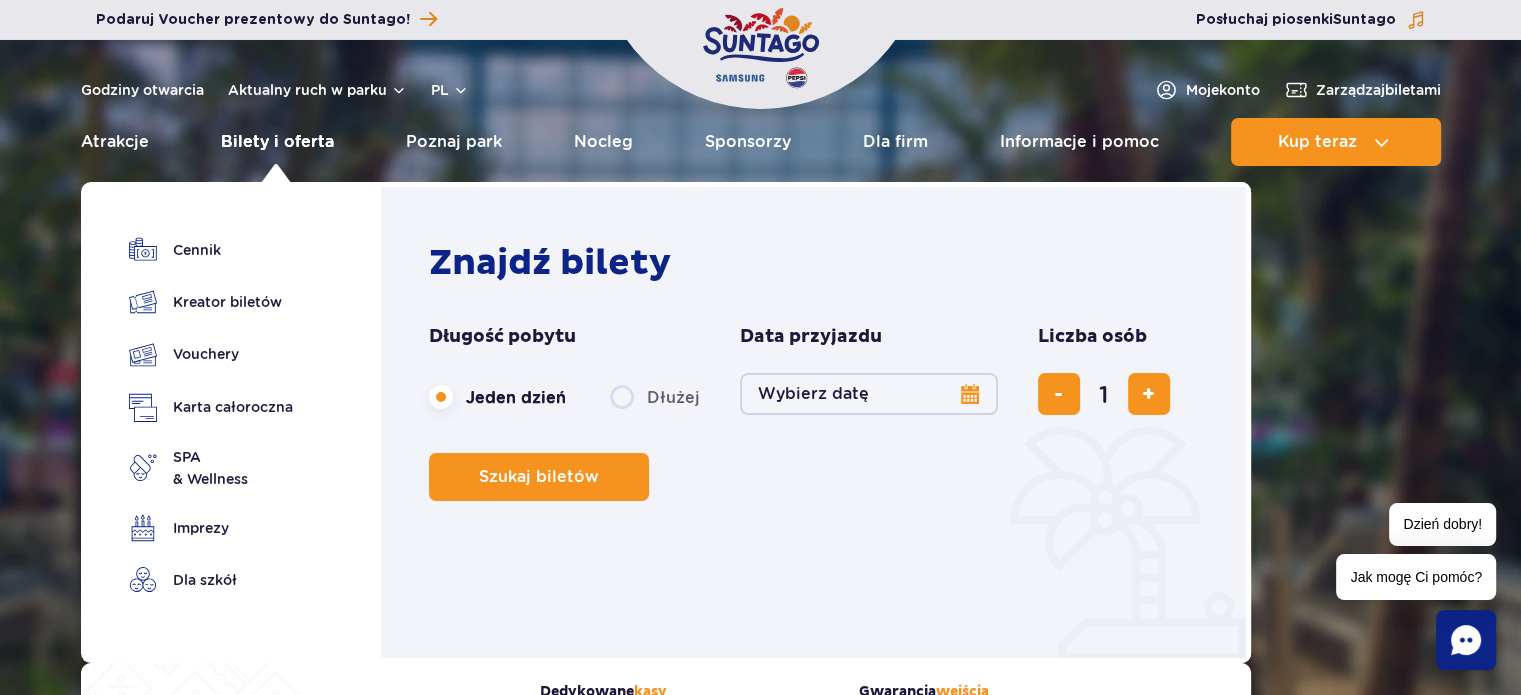 click on "Bilety i oferta" at bounding box center [277, 142] 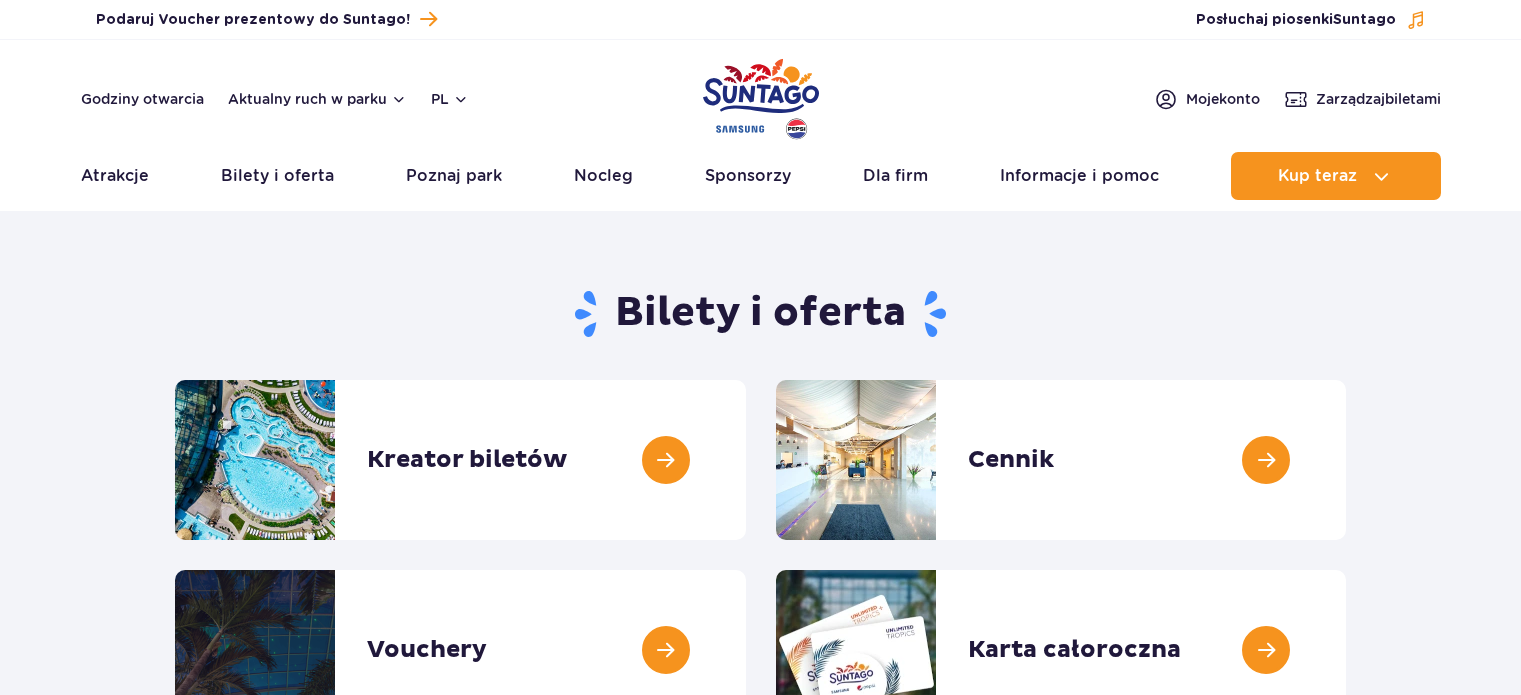 scroll, scrollTop: 0, scrollLeft: 0, axis: both 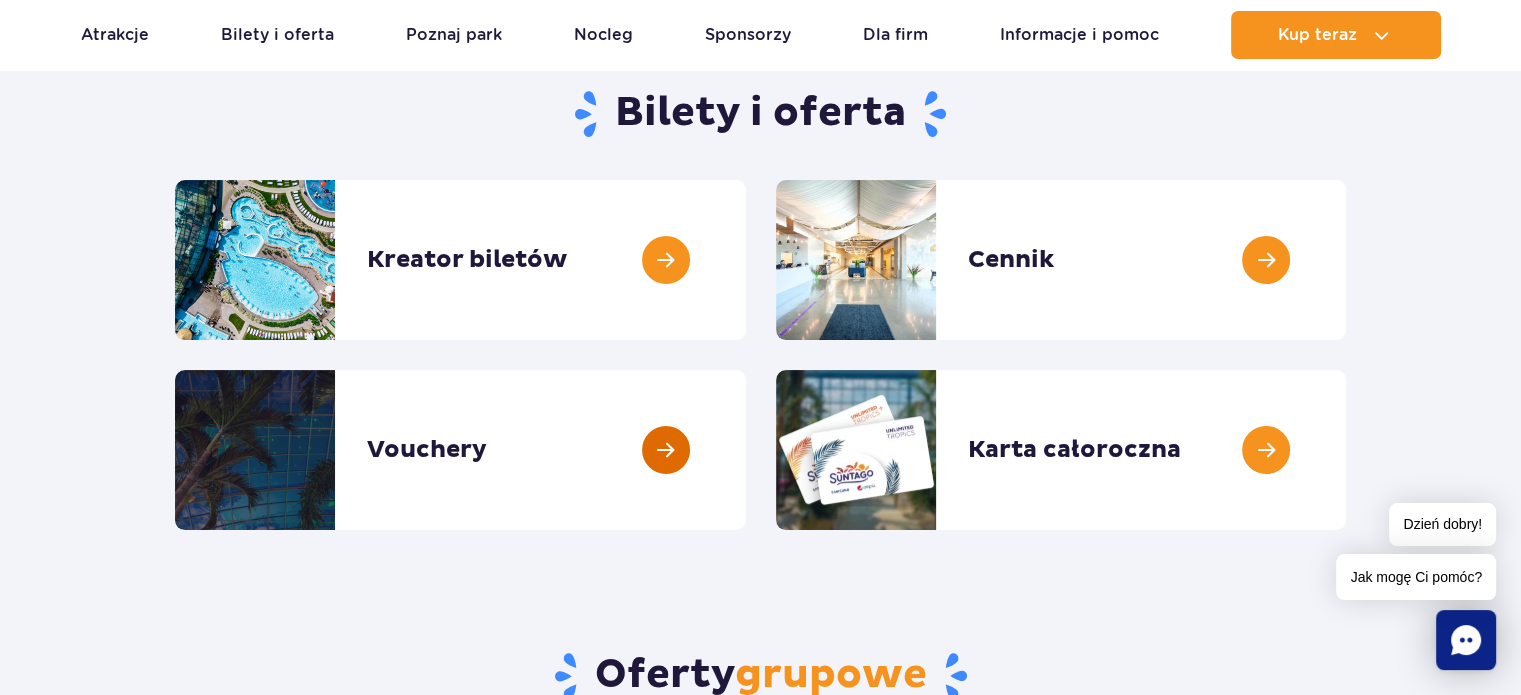 click at bounding box center [746, 450] 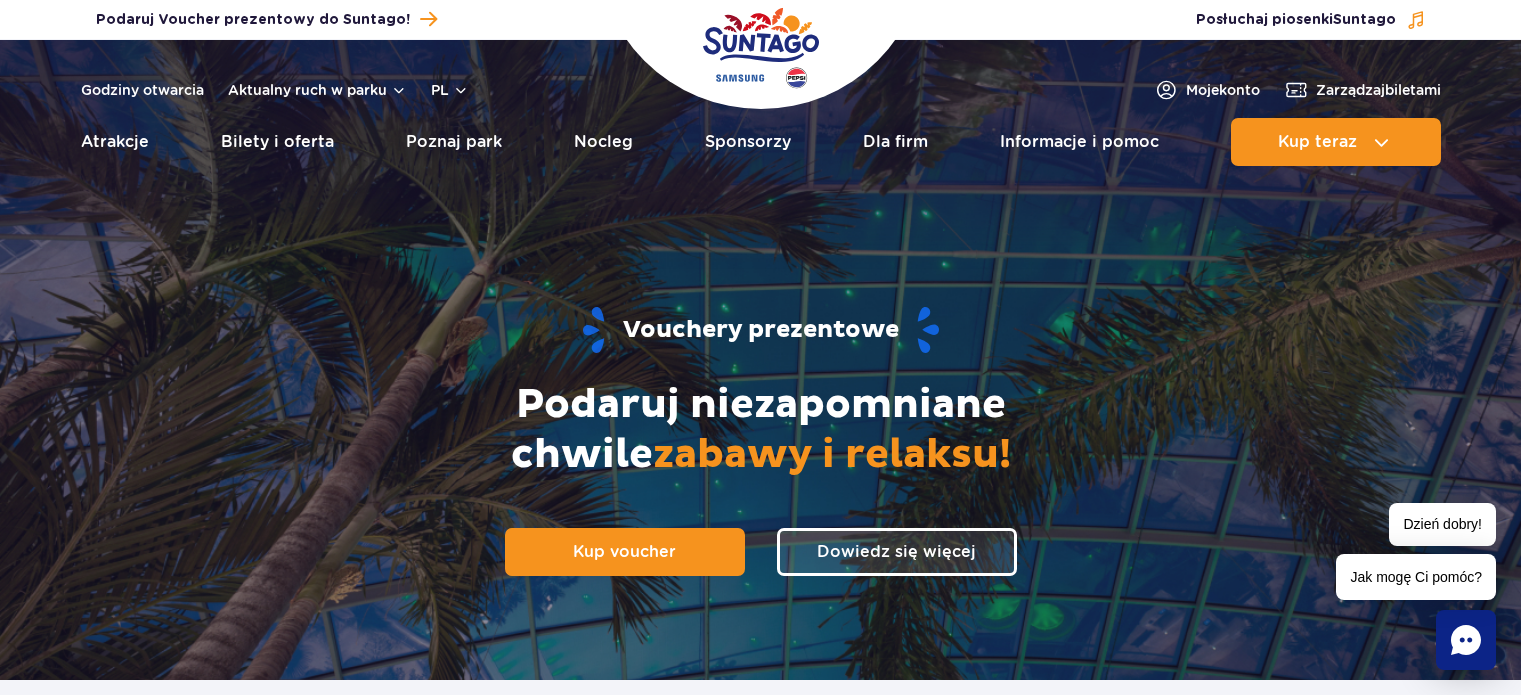scroll, scrollTop: 300, scrollLeft: 0, axis: vertical 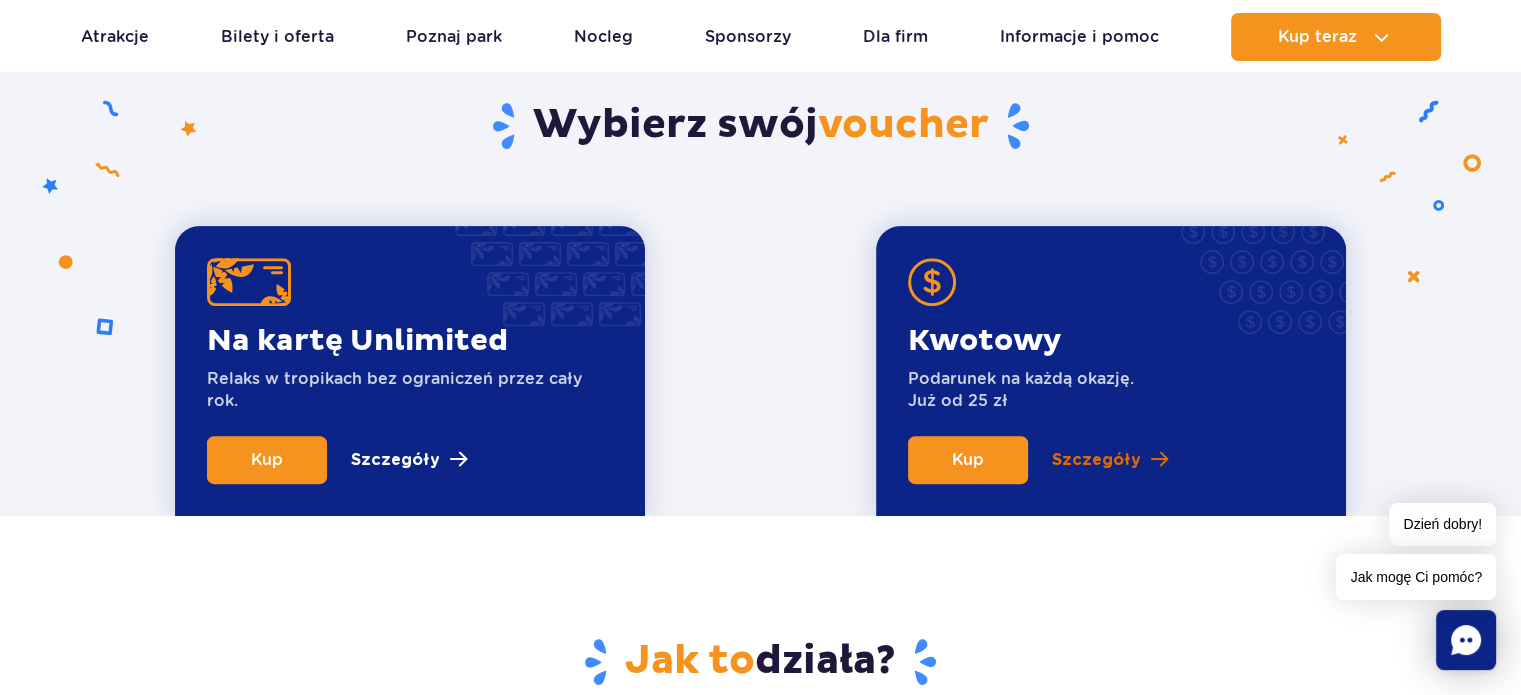 click on "Szczegóły" at bounding box center [1096, 460] 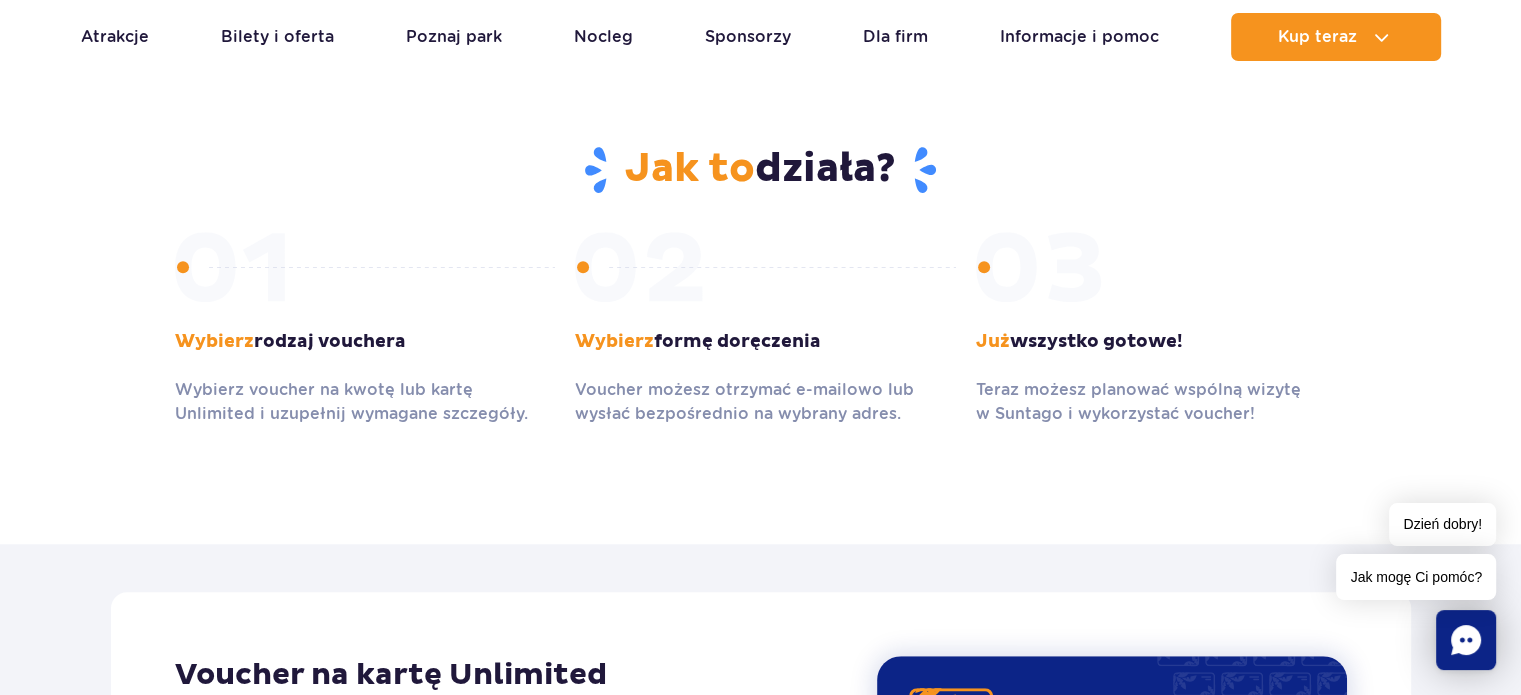 scroll, scrollTop: 933, scrollLeft: 0, axis: vertical 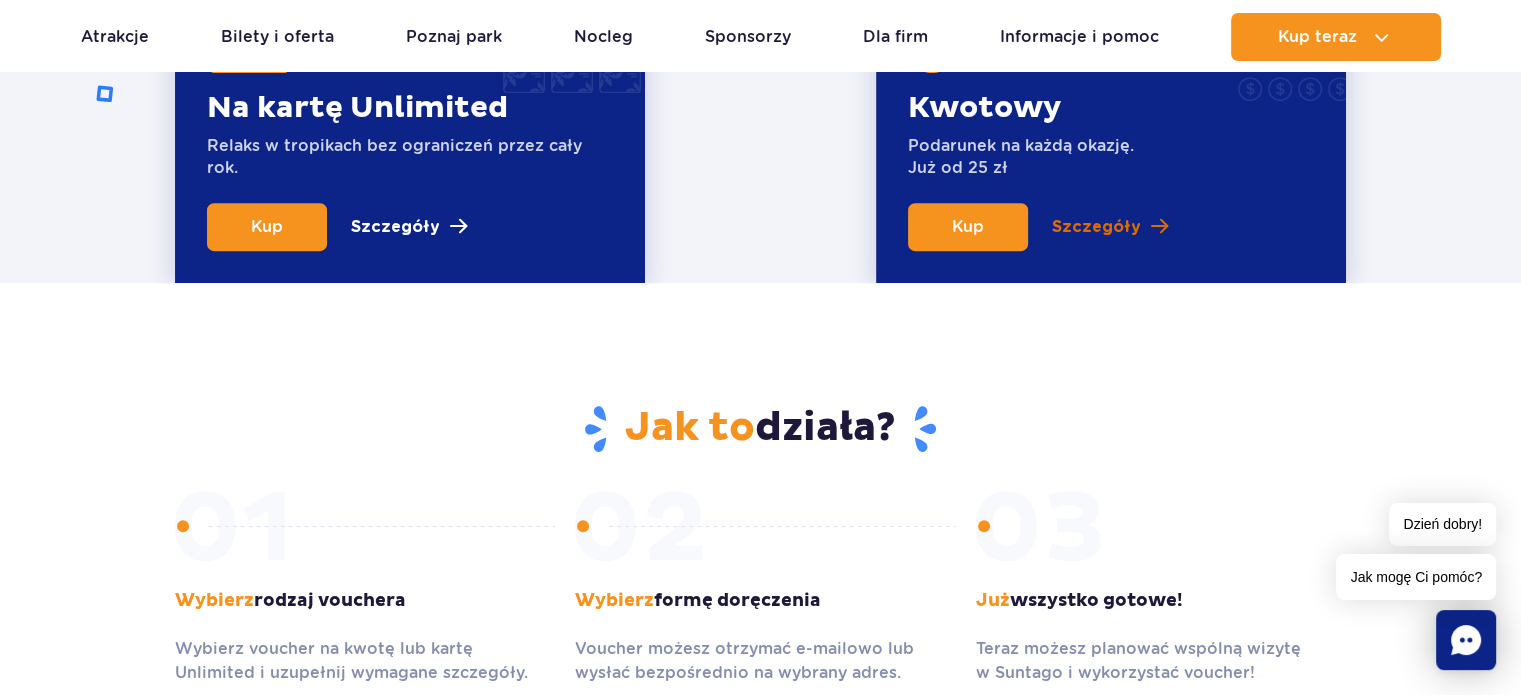 click on "Szczegóły" at bounding box center (1096, 227) 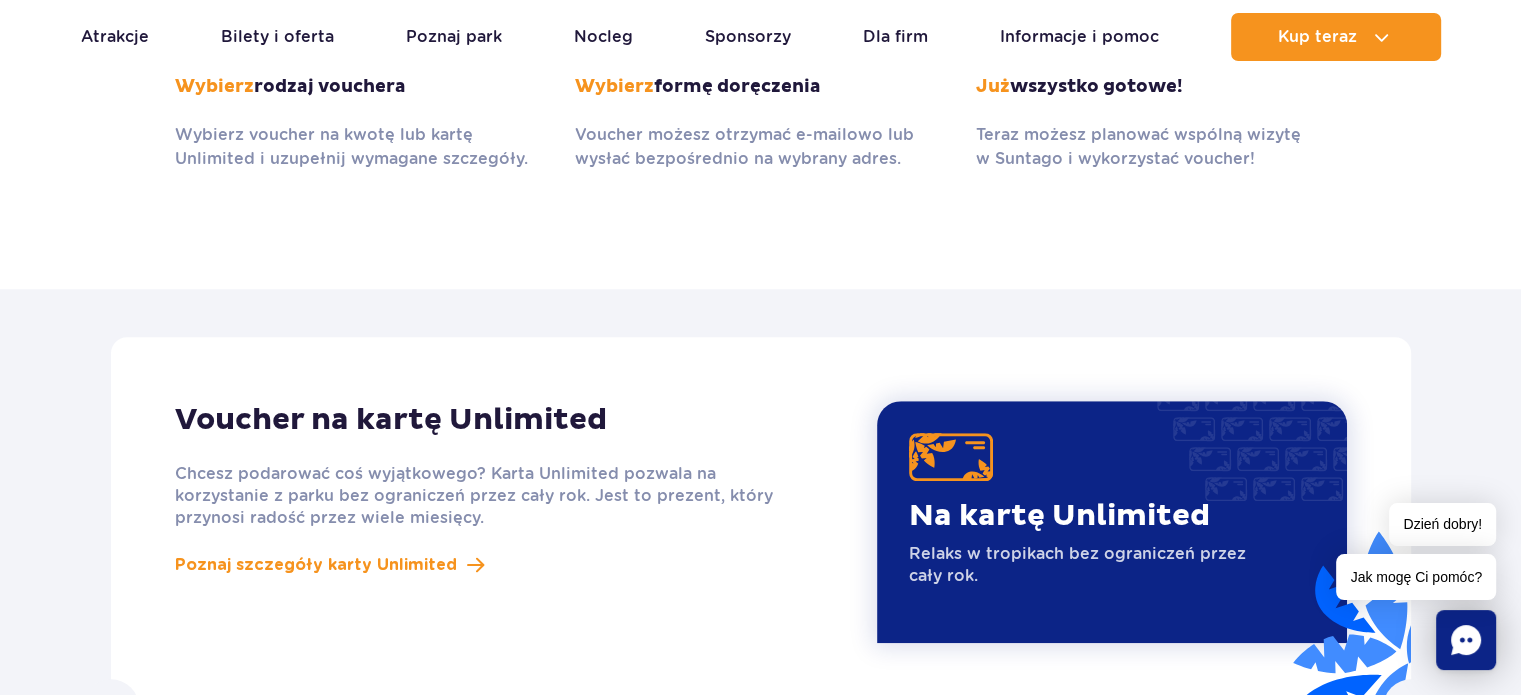 scroll, scrollTop: 1433, scrollLeft: 0, axis: vertical 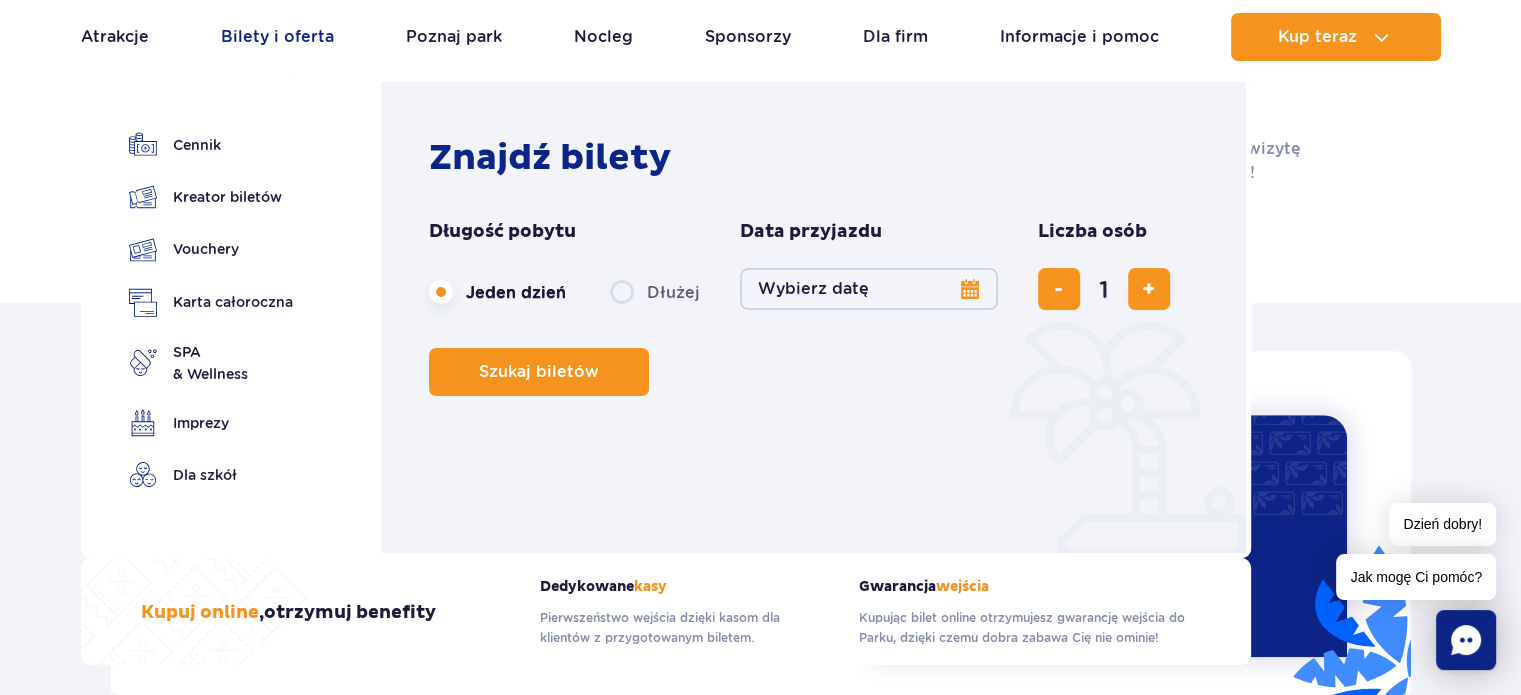 click on "Bilety i oferta" at bounding box center [277, 37] 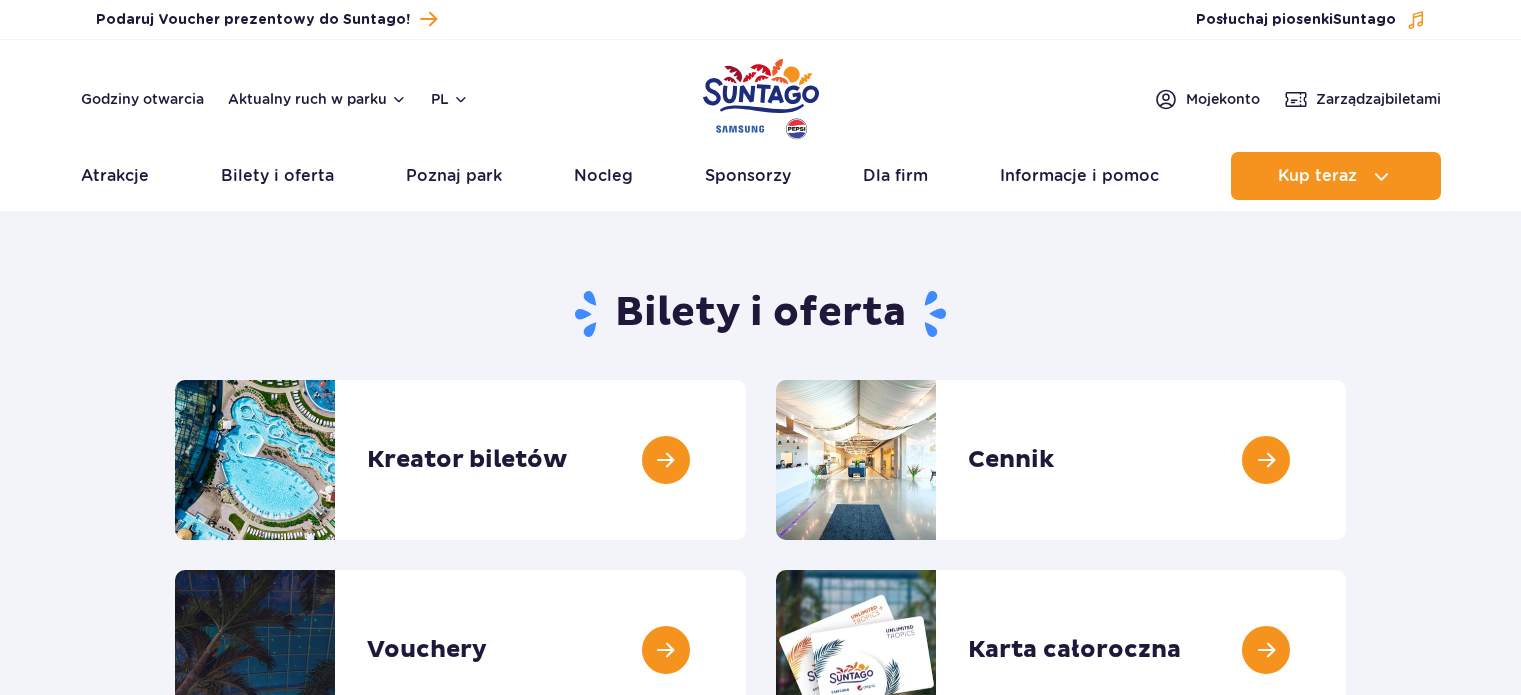 scroll, scrollTop: 0, scrollLeft: 0, axis: both 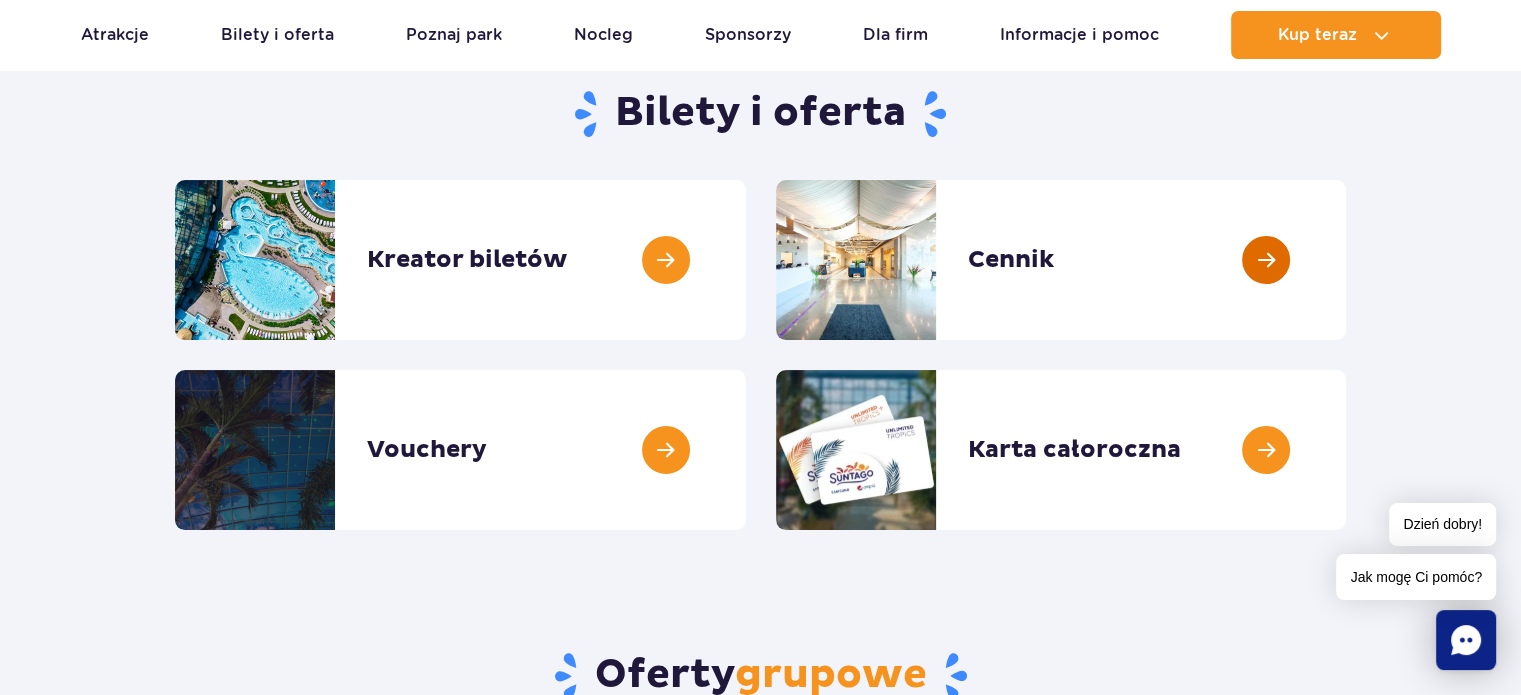 click at bounding box center [1346, 260] 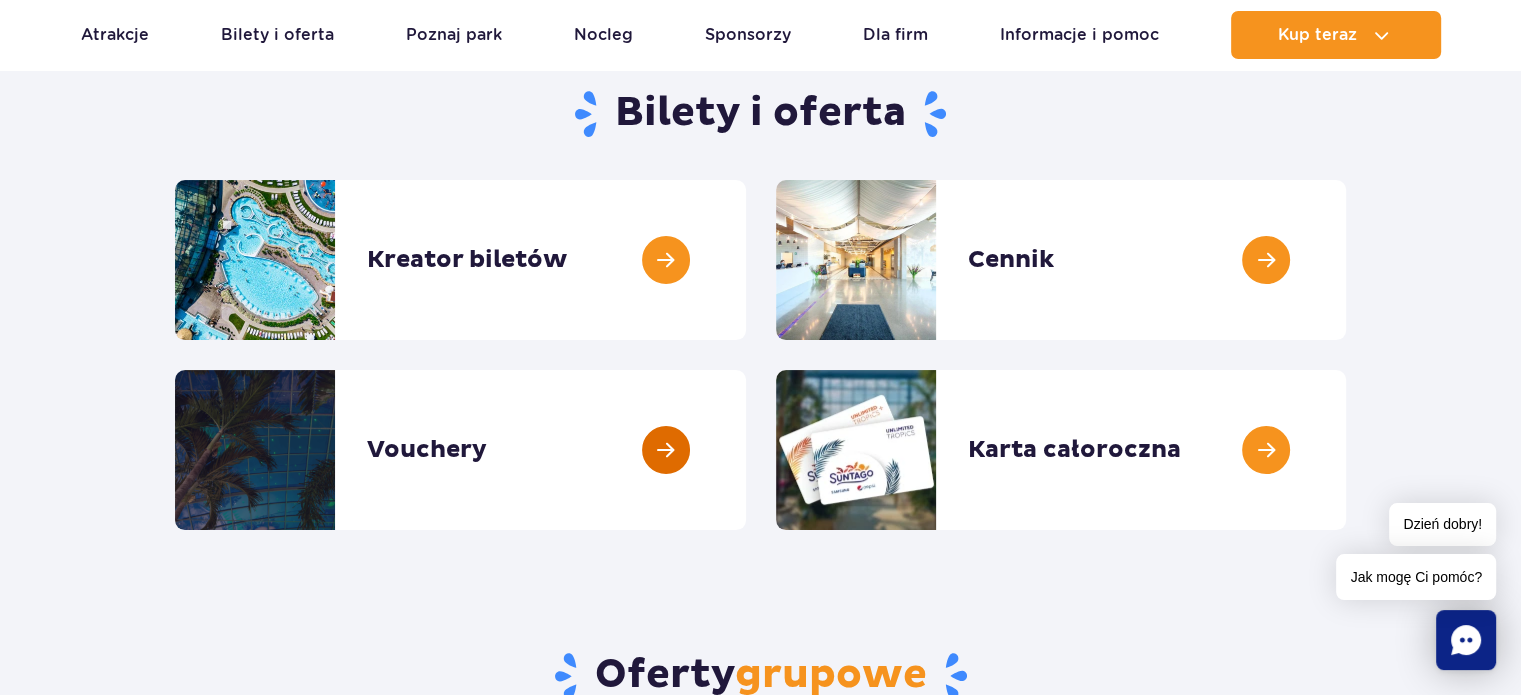 click at bounding box center [746, 450] 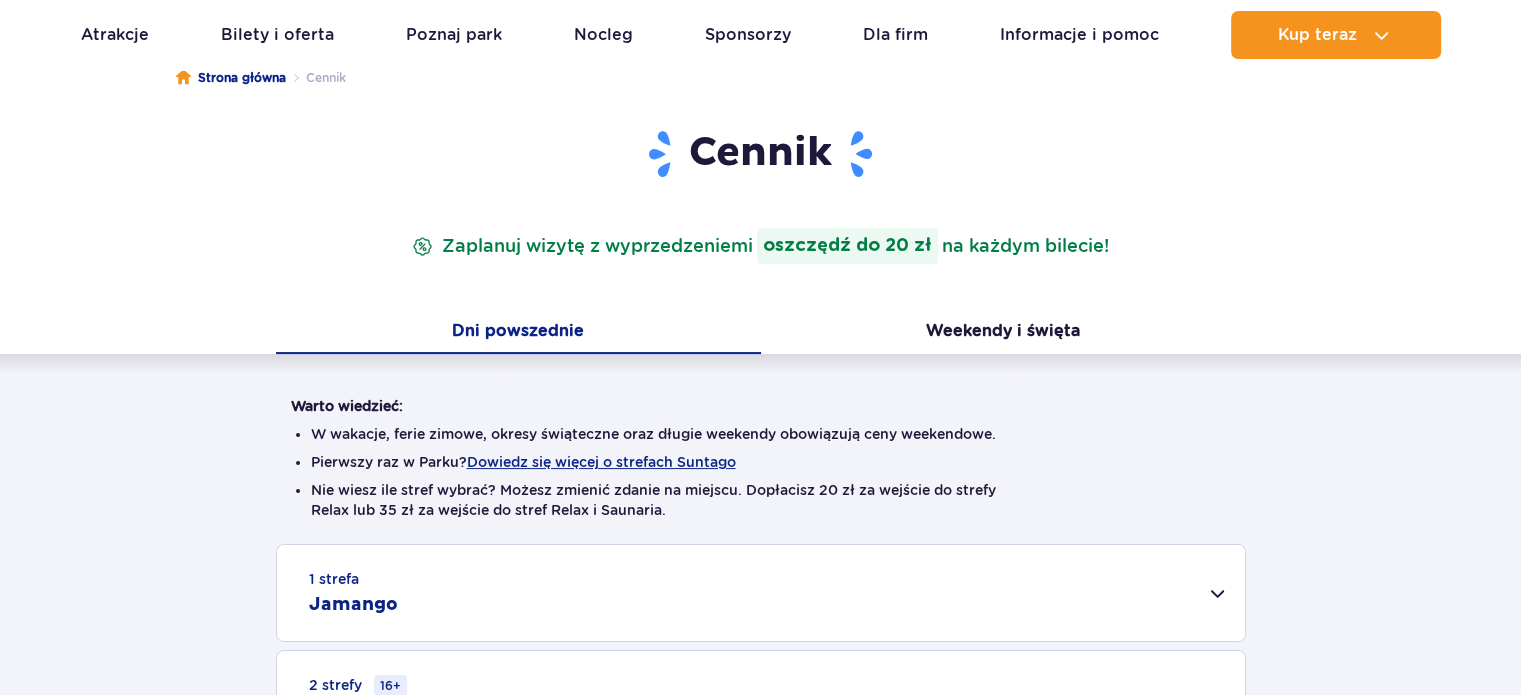 scroll, scrollTop: 0, scrollLeft: 0, axis: both 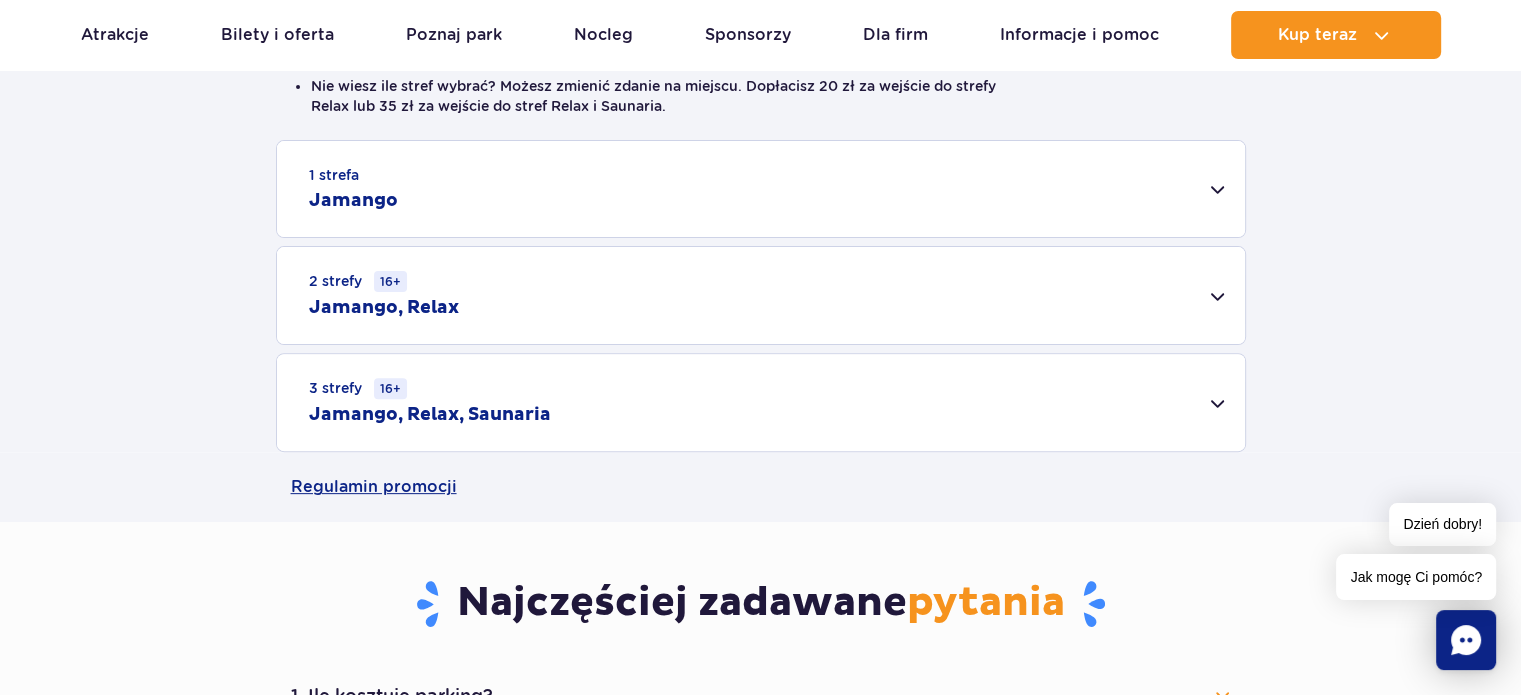 click on "3 strefy  16+
Jamango, Relax, Saunaria" at bounding box center [761, 402] 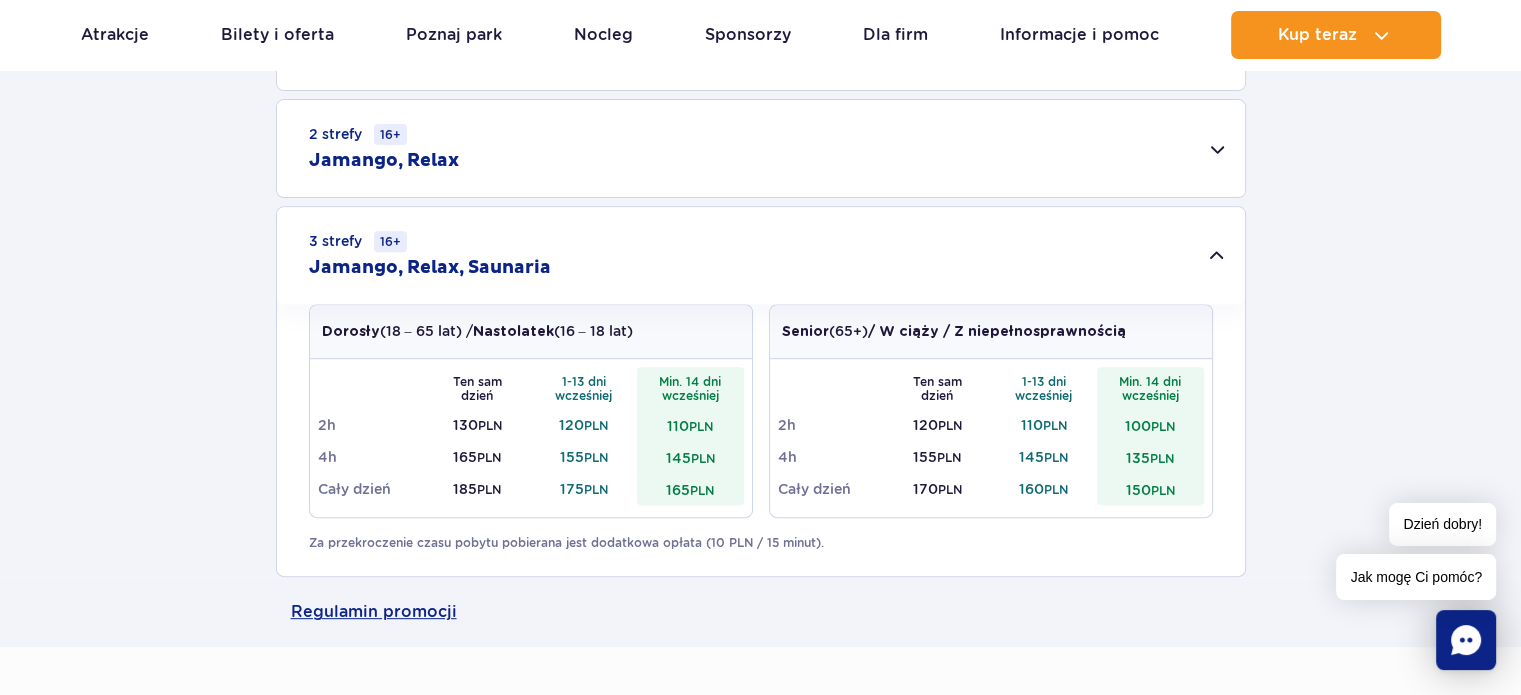 scroll, scrollTop: 600, scrollLeft: 0, axis: vertical 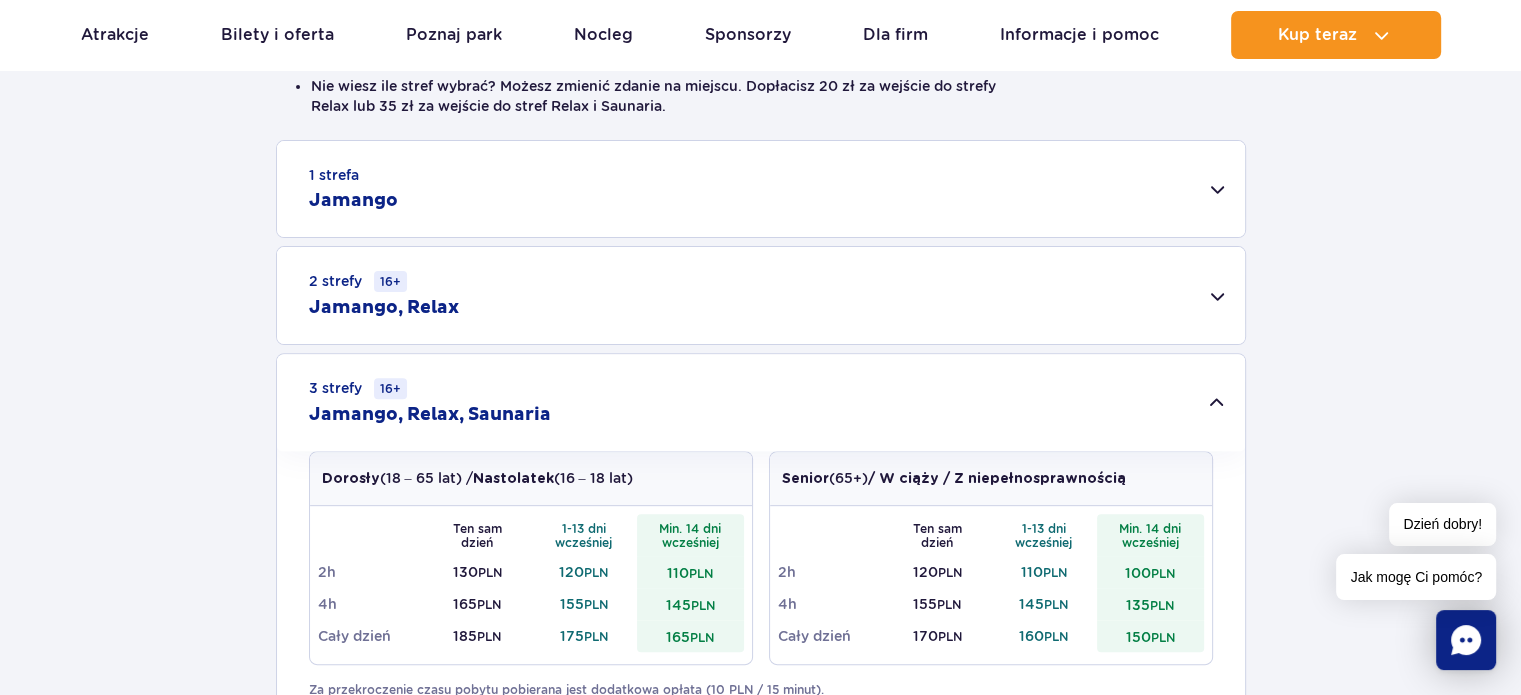 click on "1 strefa
Jamango" at bounding box center [761, 189] 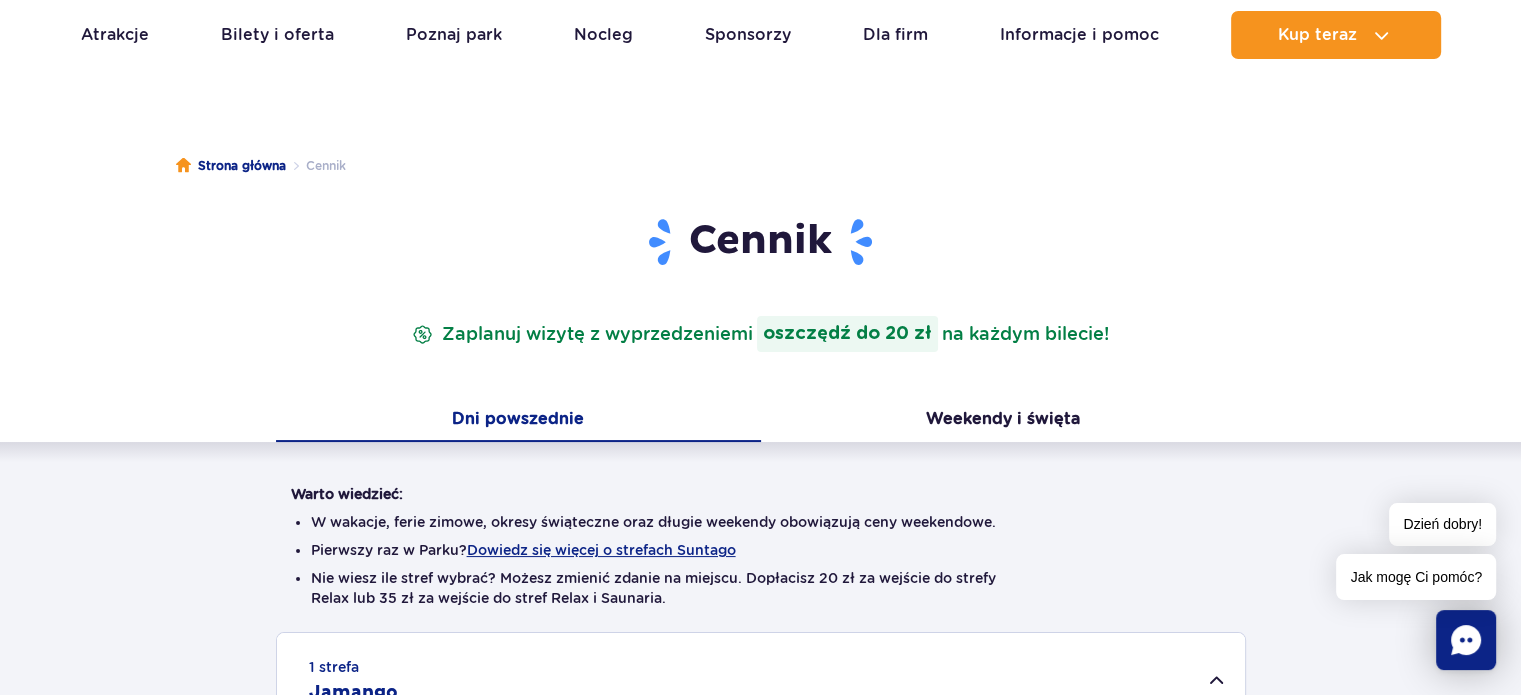 scroll, scrollTop: 0, scrollLeft: 0, axis: both 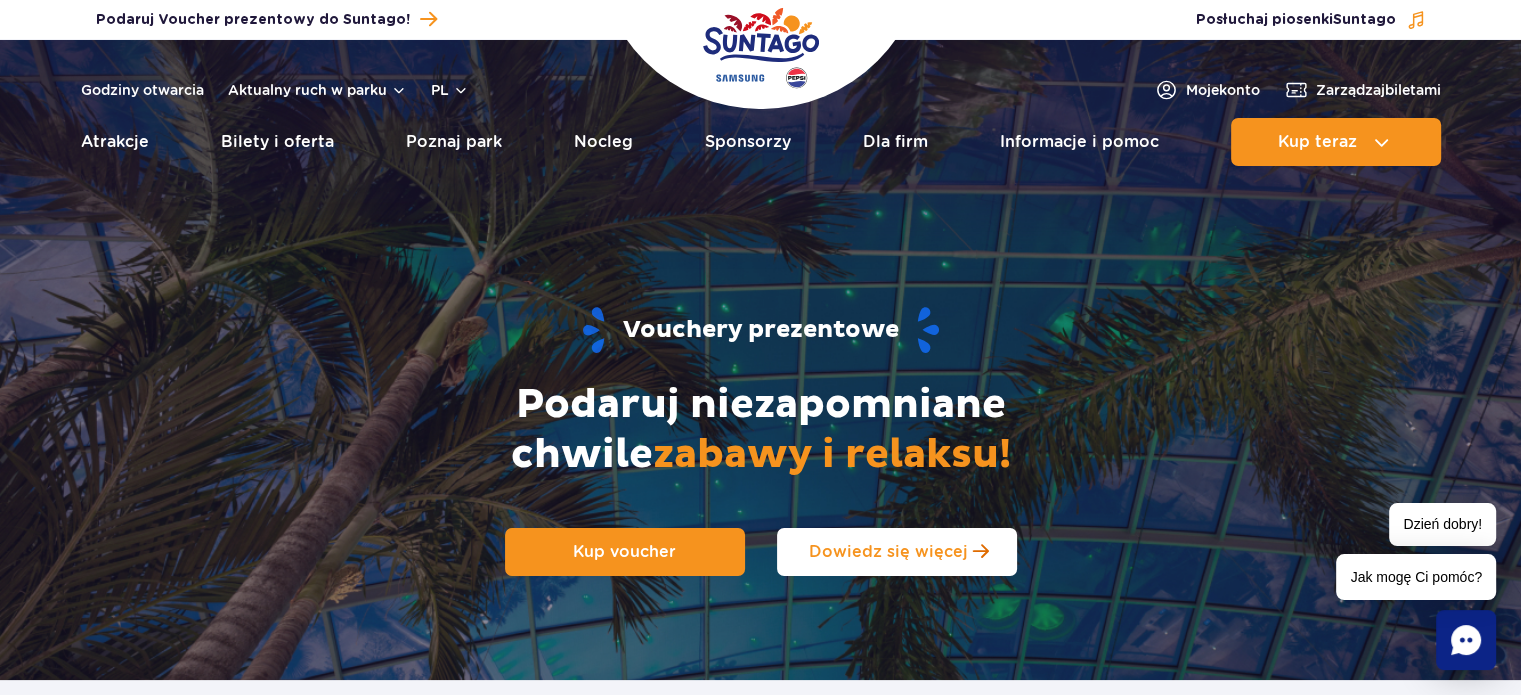 click on "Dowiedz się więcej" at bounding box center (888, 551) 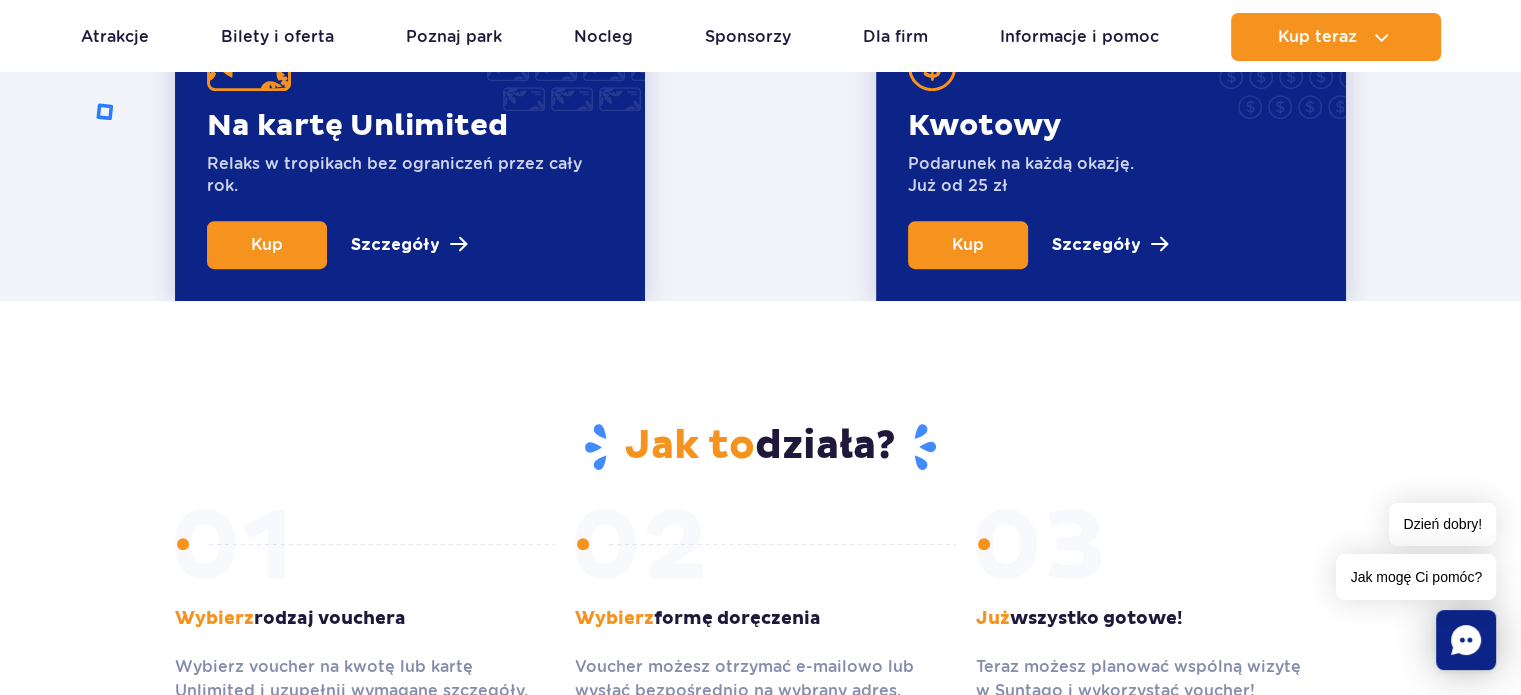 scroll, scrollTop: 880, scrollLeft: 0, axis: vertical 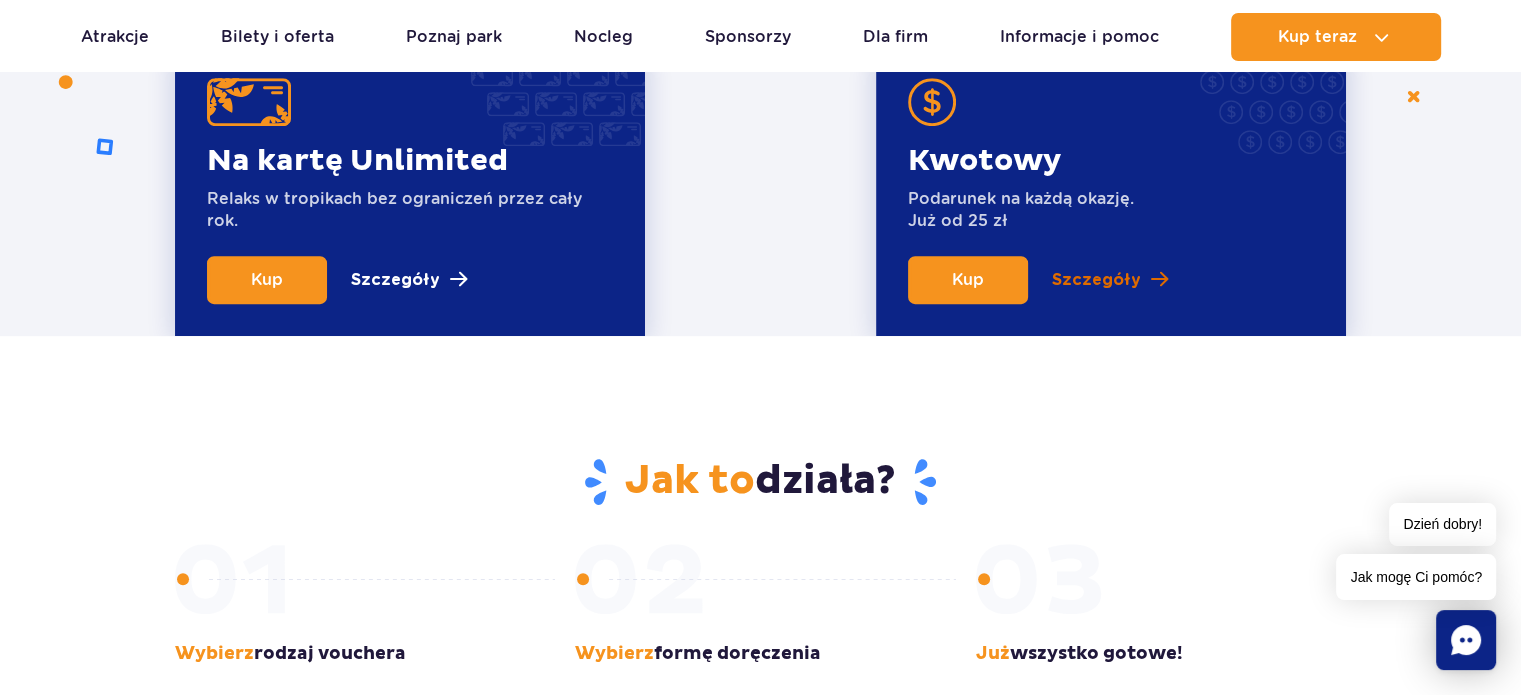 click on "Szczegóły" at bounding box center (1096, 280) 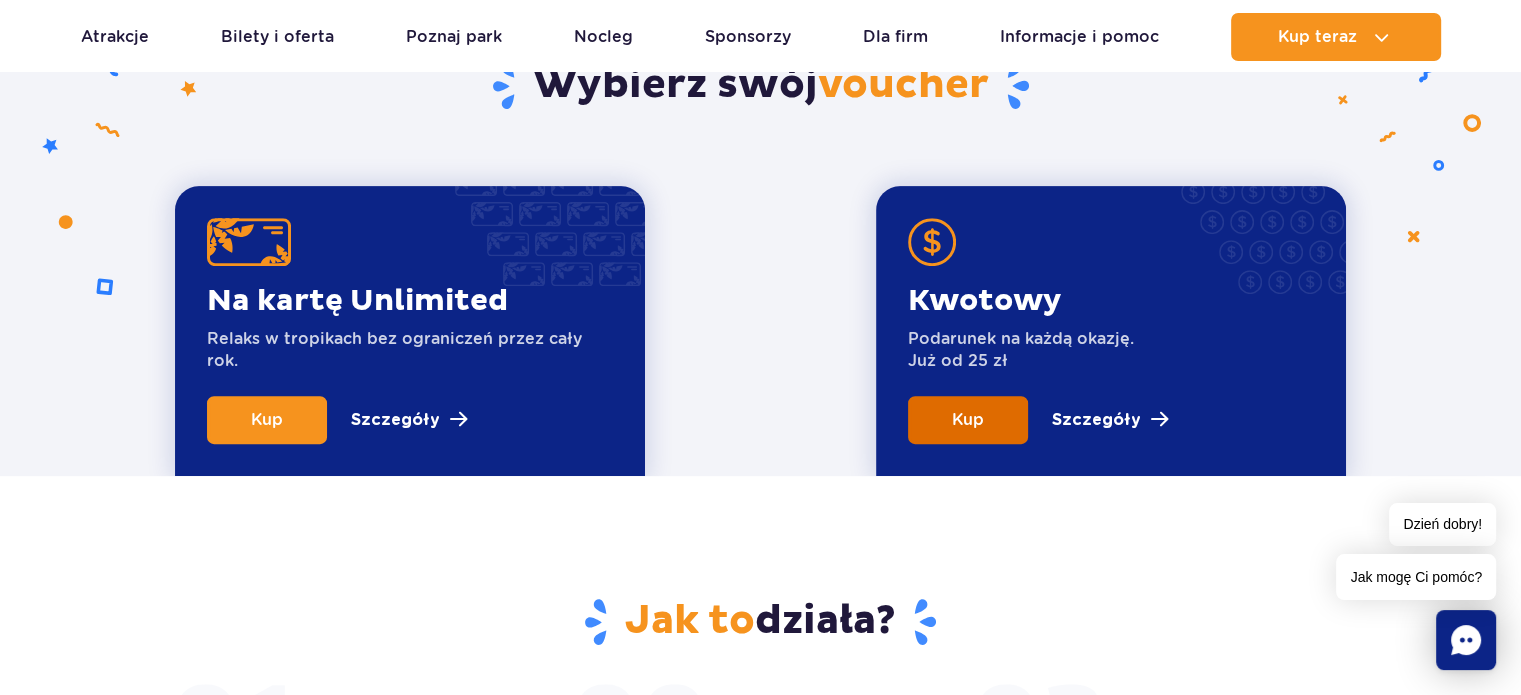 scroll, scrollTop: 733, scrollLeft: 0, axis: vertical 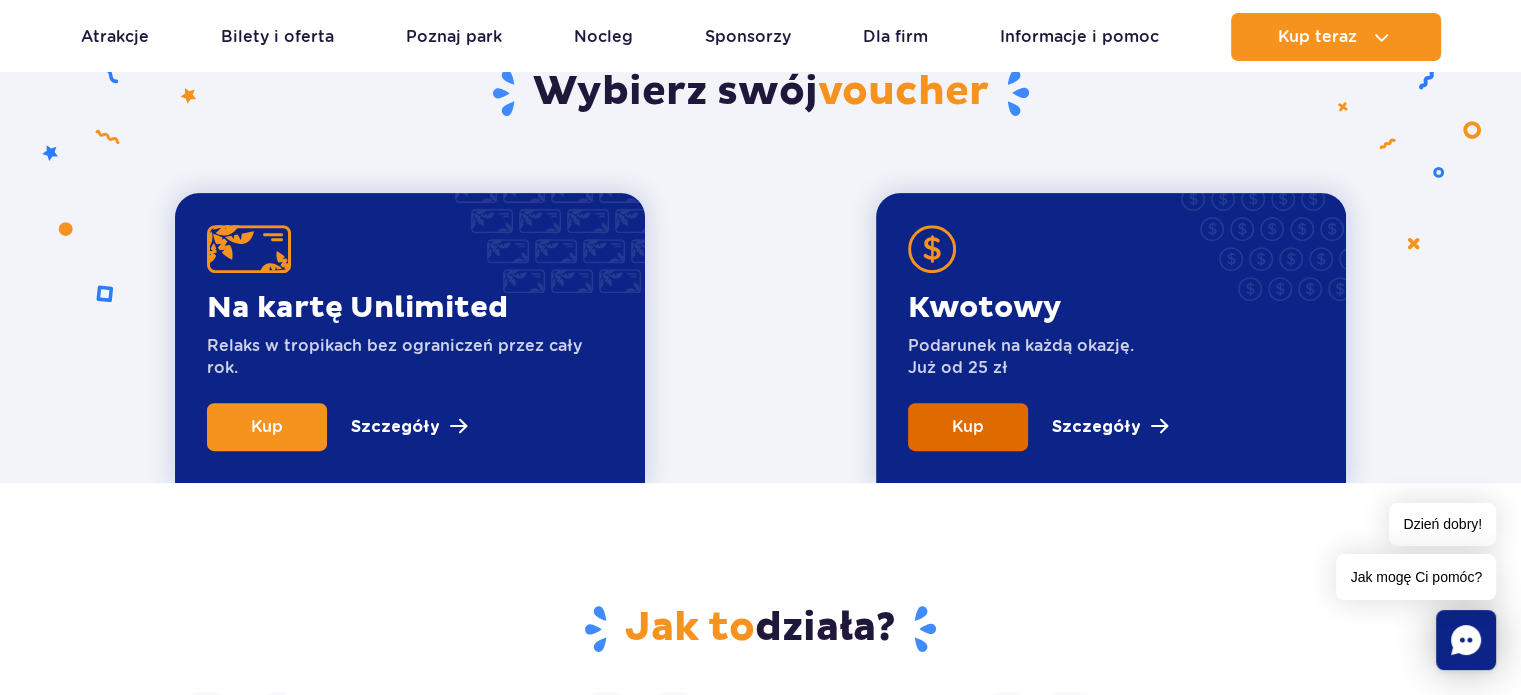click on "Kup" at bounding box center [968, 426] 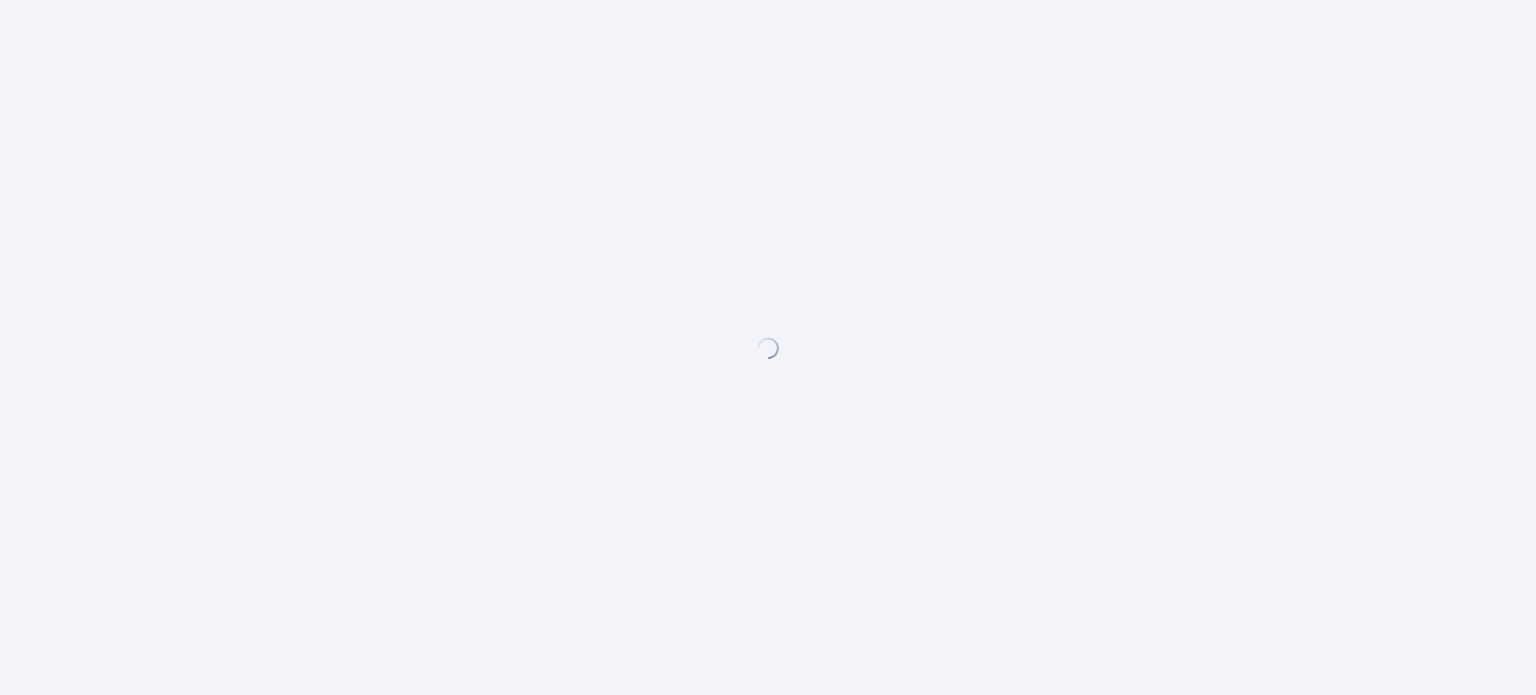 scroll, scrollTop: 0, scrollLeft: 0, axis: both 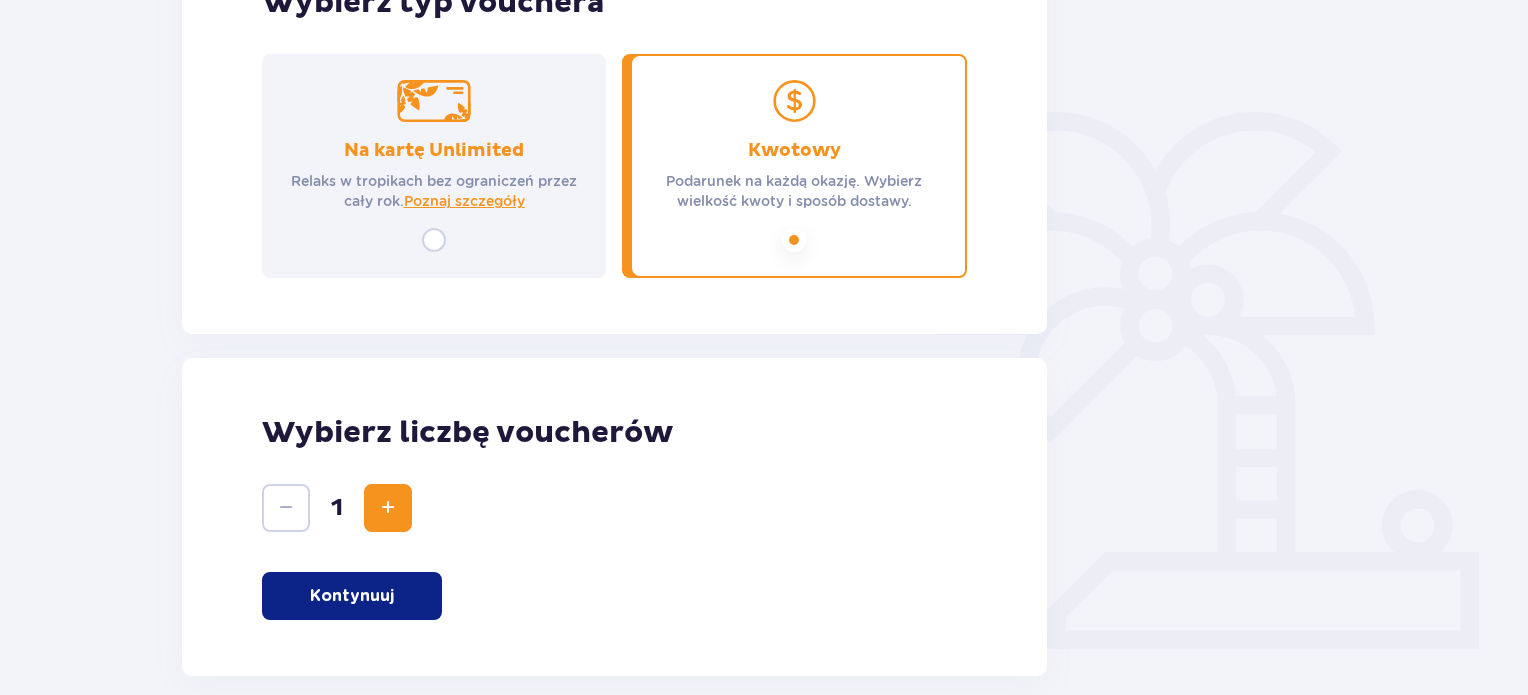 click on "Kontynuuj" at bounding box center (352, 596) 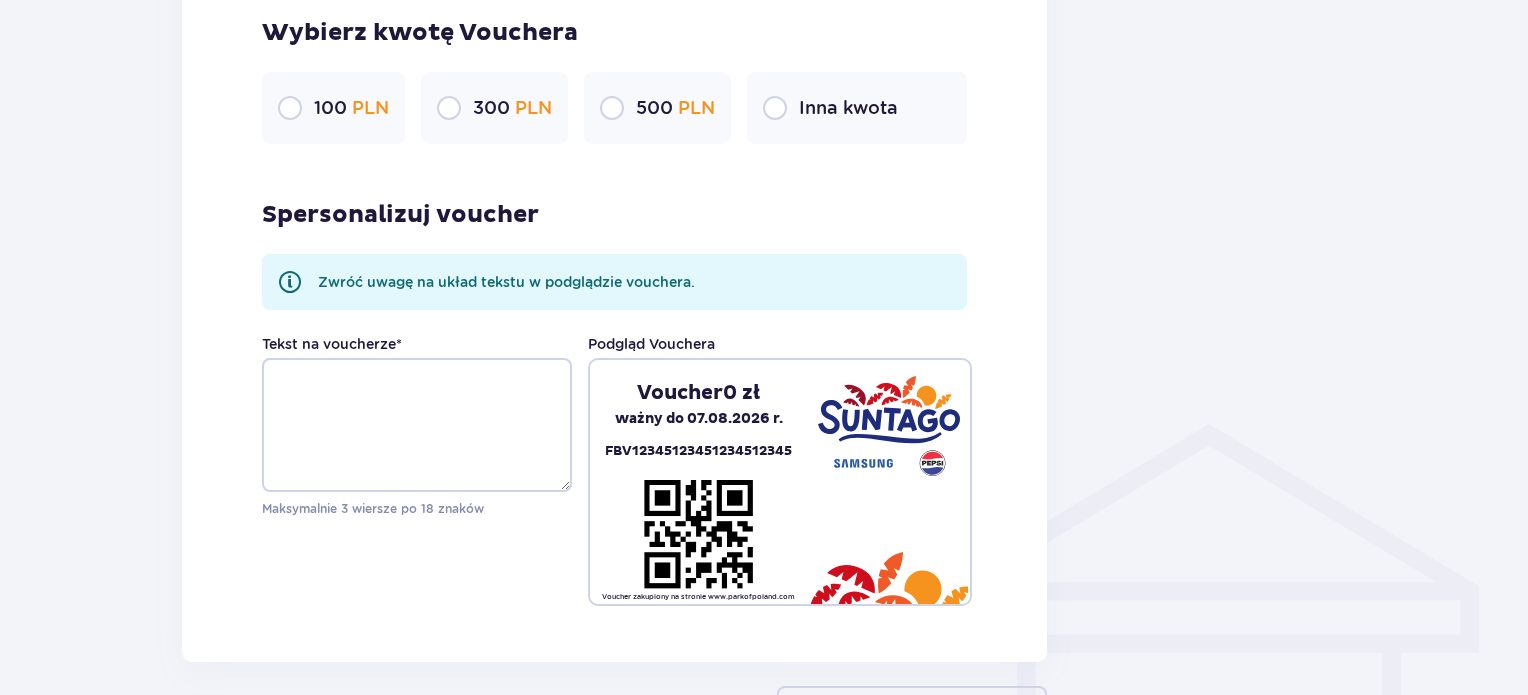 scroll, scrollTop: 1159, scrollLeft: 0, axis: vertical 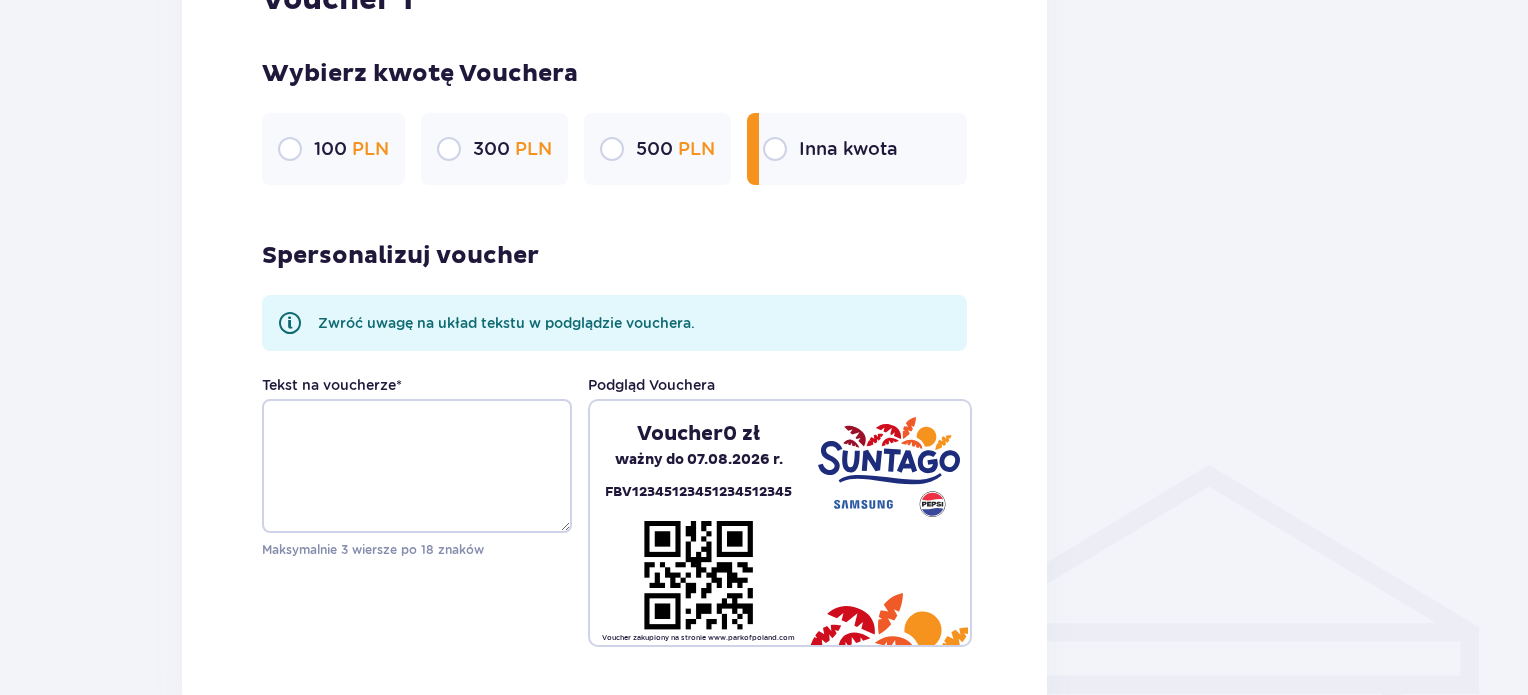 click at bounding box center [775, 149] 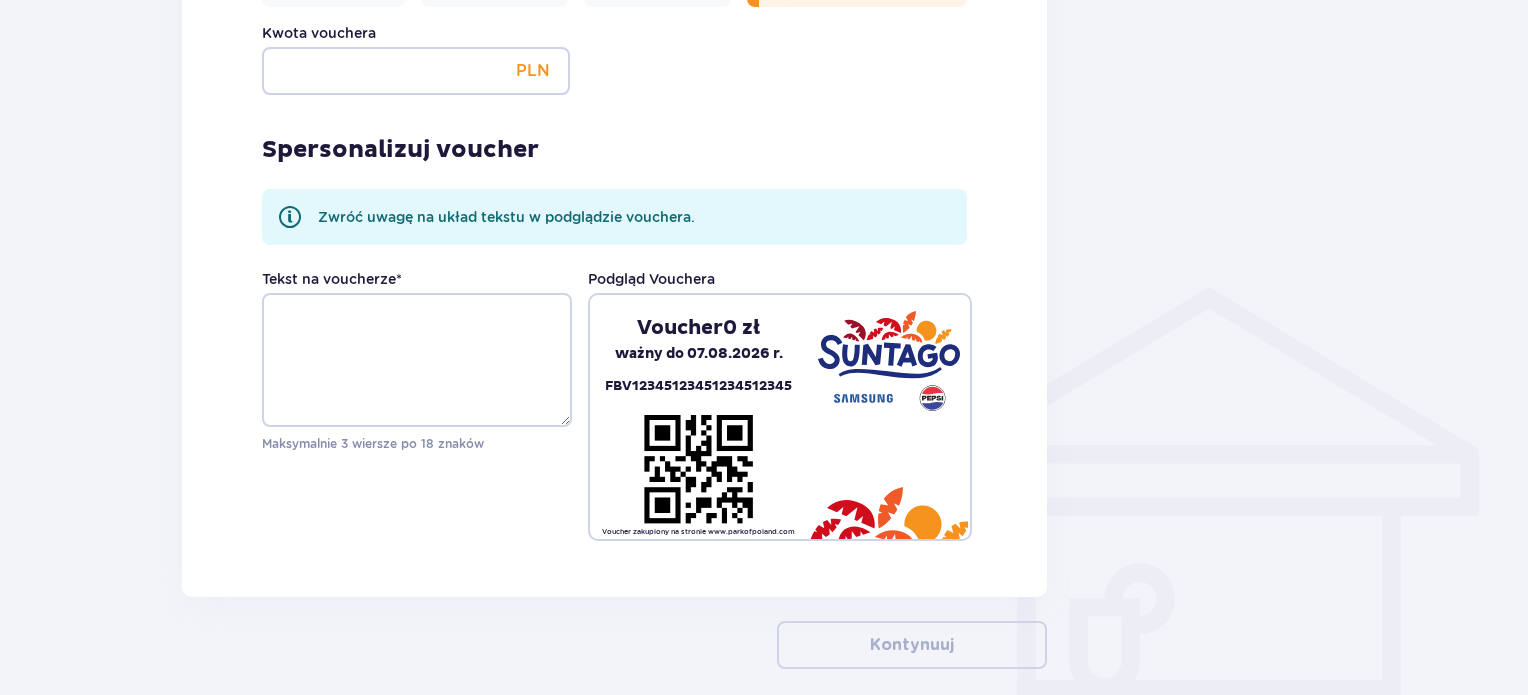 scroll, scrollTop: 1131, scrollLeft: 0, axis: vertical 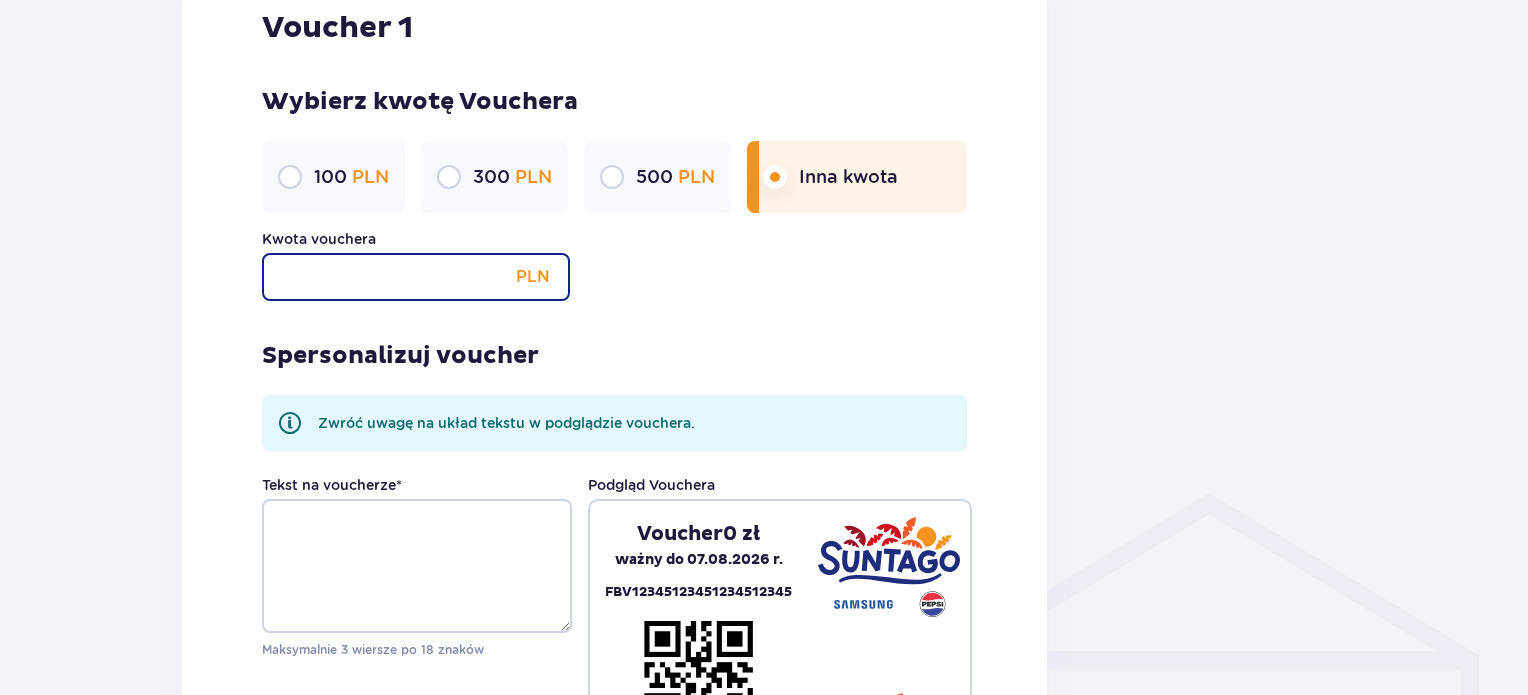 click on "Kwota vouchera" at bounding box center [416, 277] 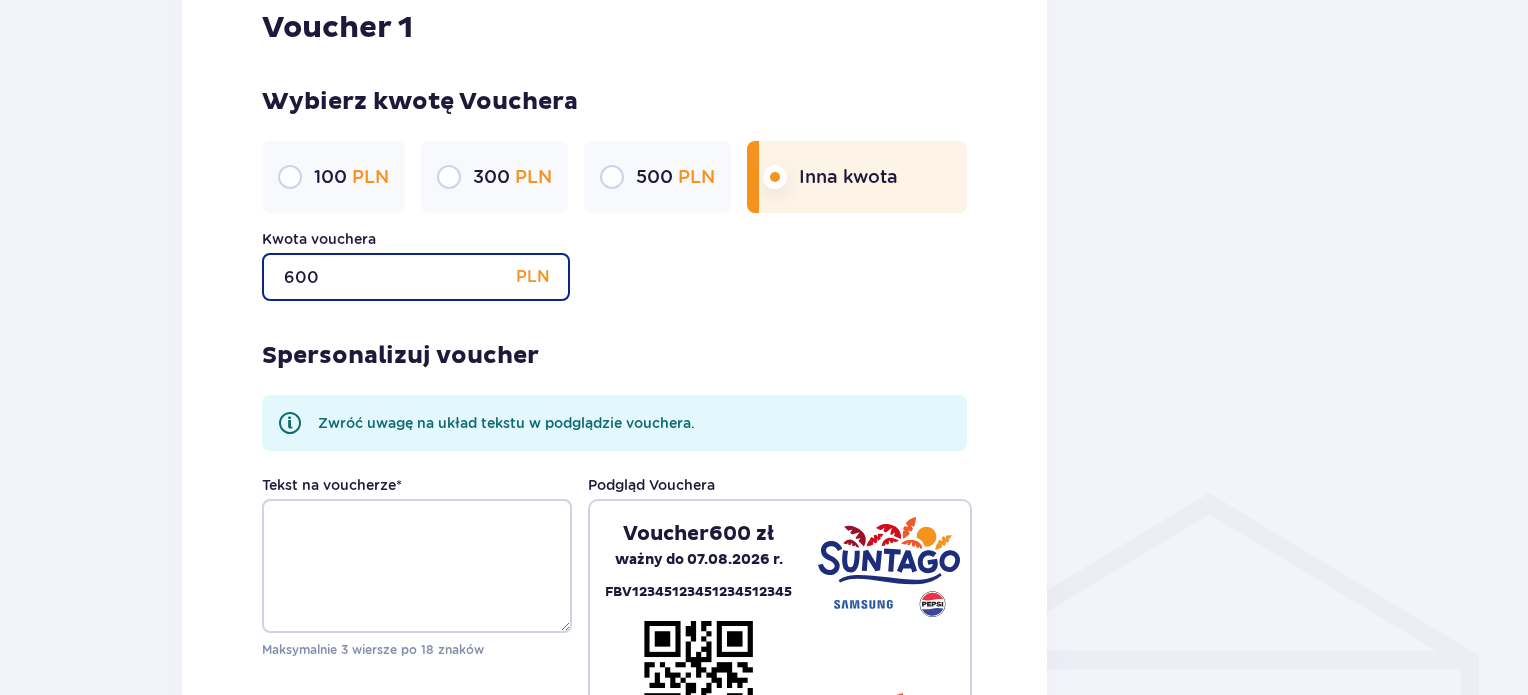 type on "600" 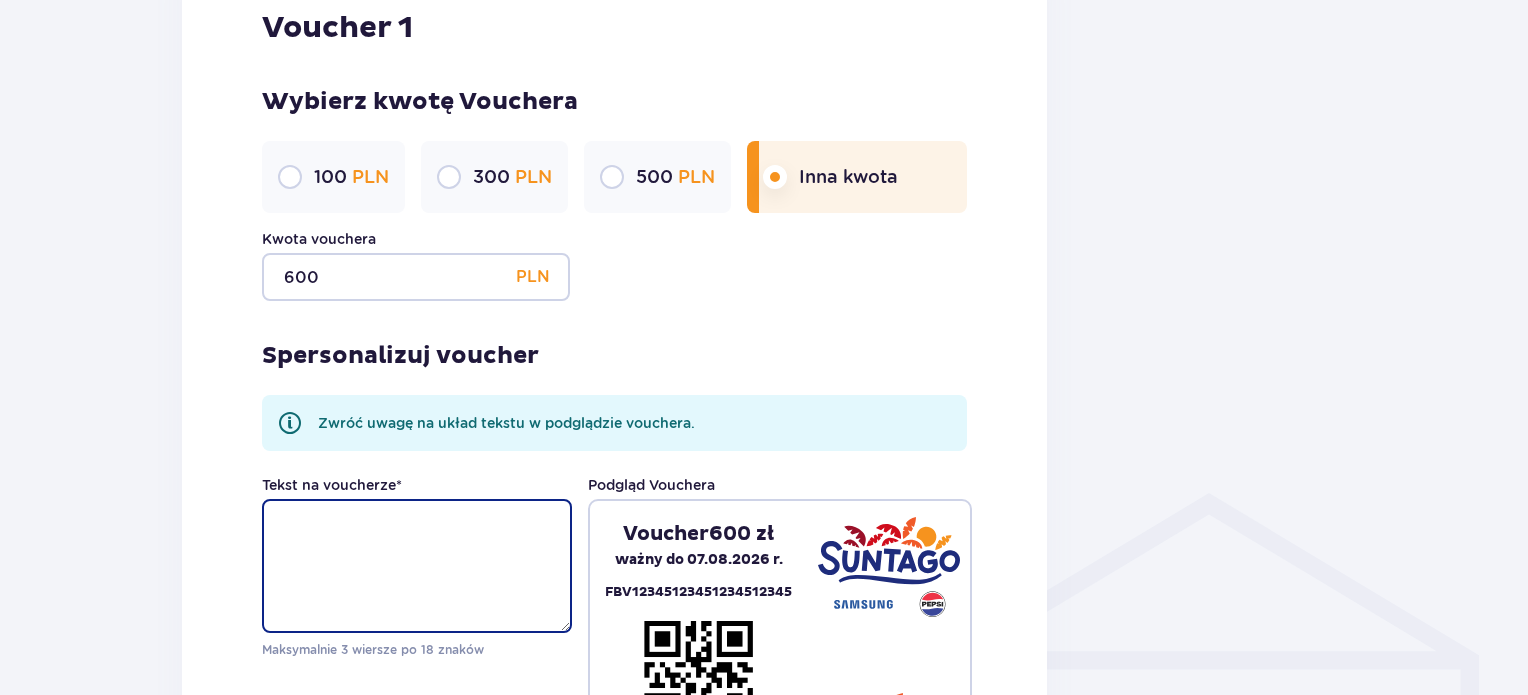 click on "Tekst na voucherze *" at bounding box center (417, 566) 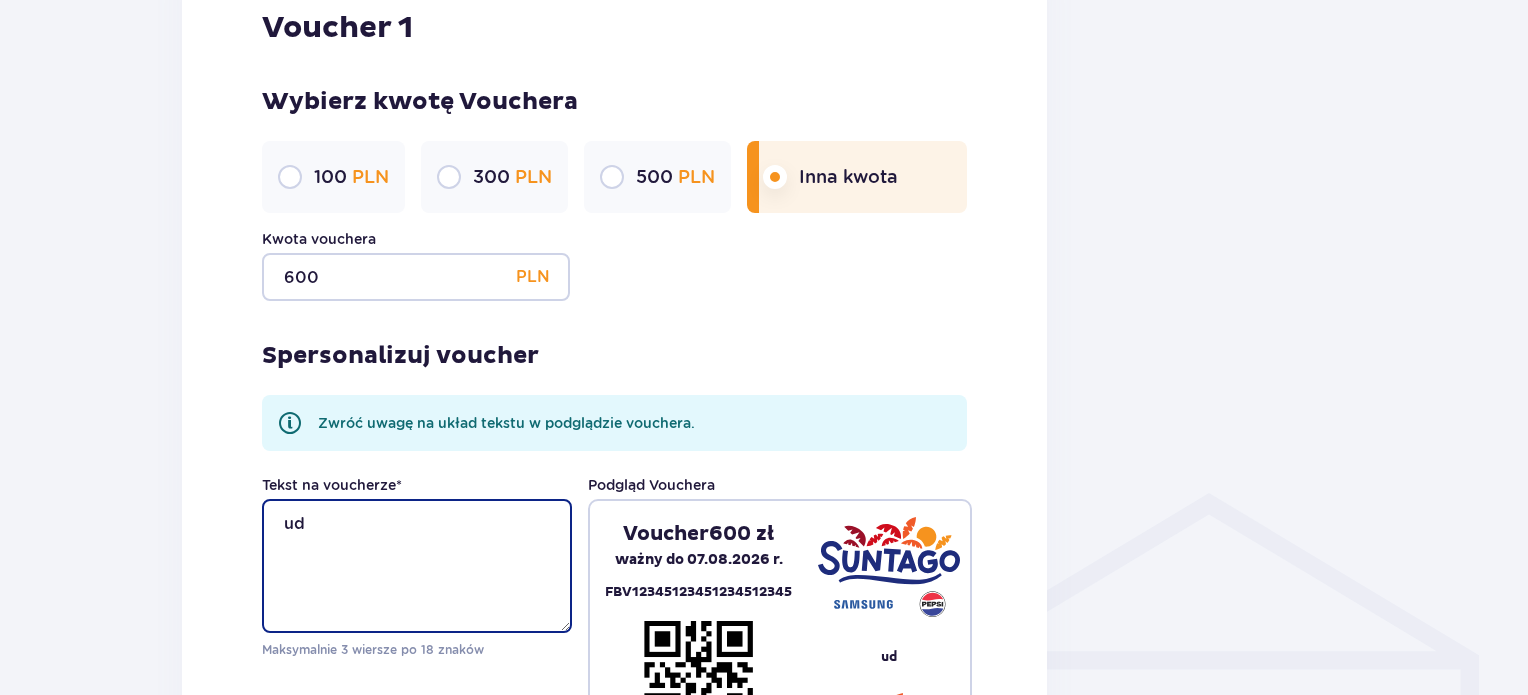 type on "u" 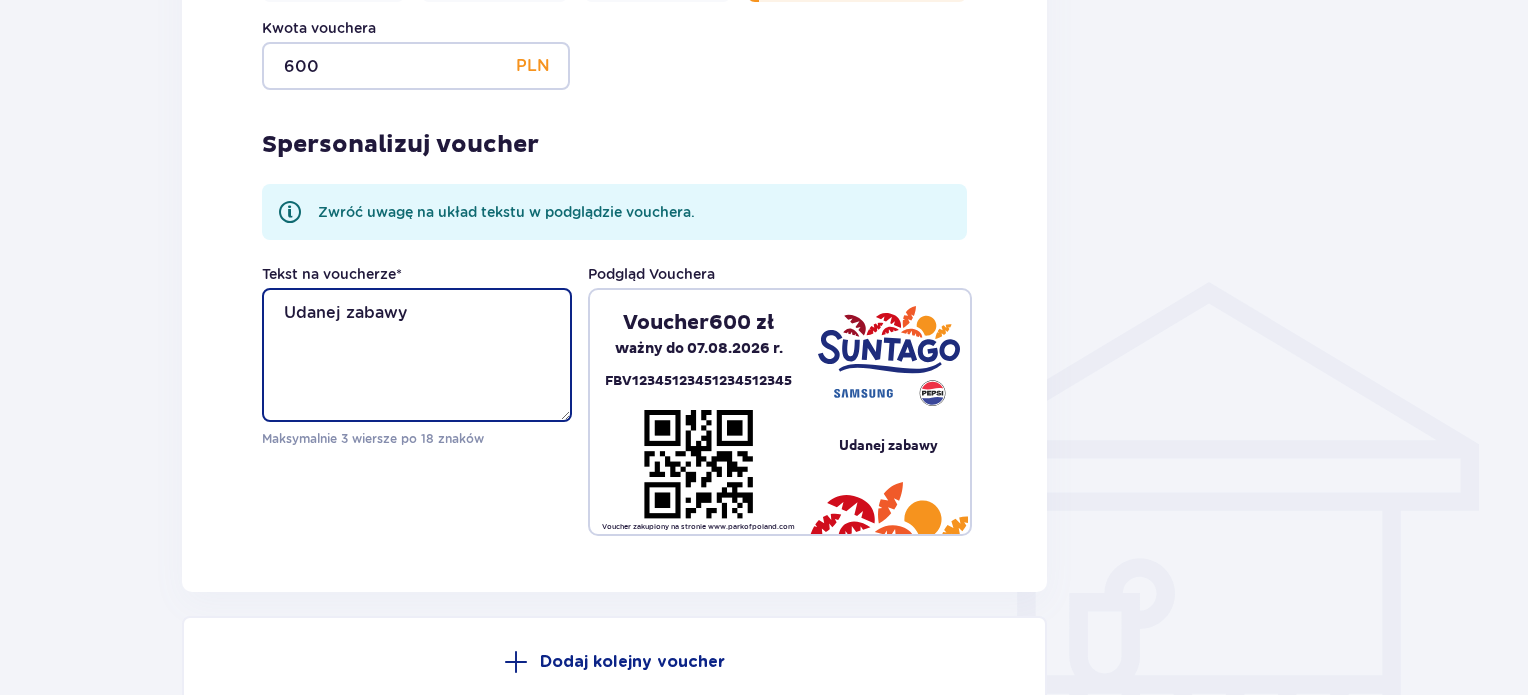 scroll, scrollTop: 1431, scrollLeft: 0, axis: vertical 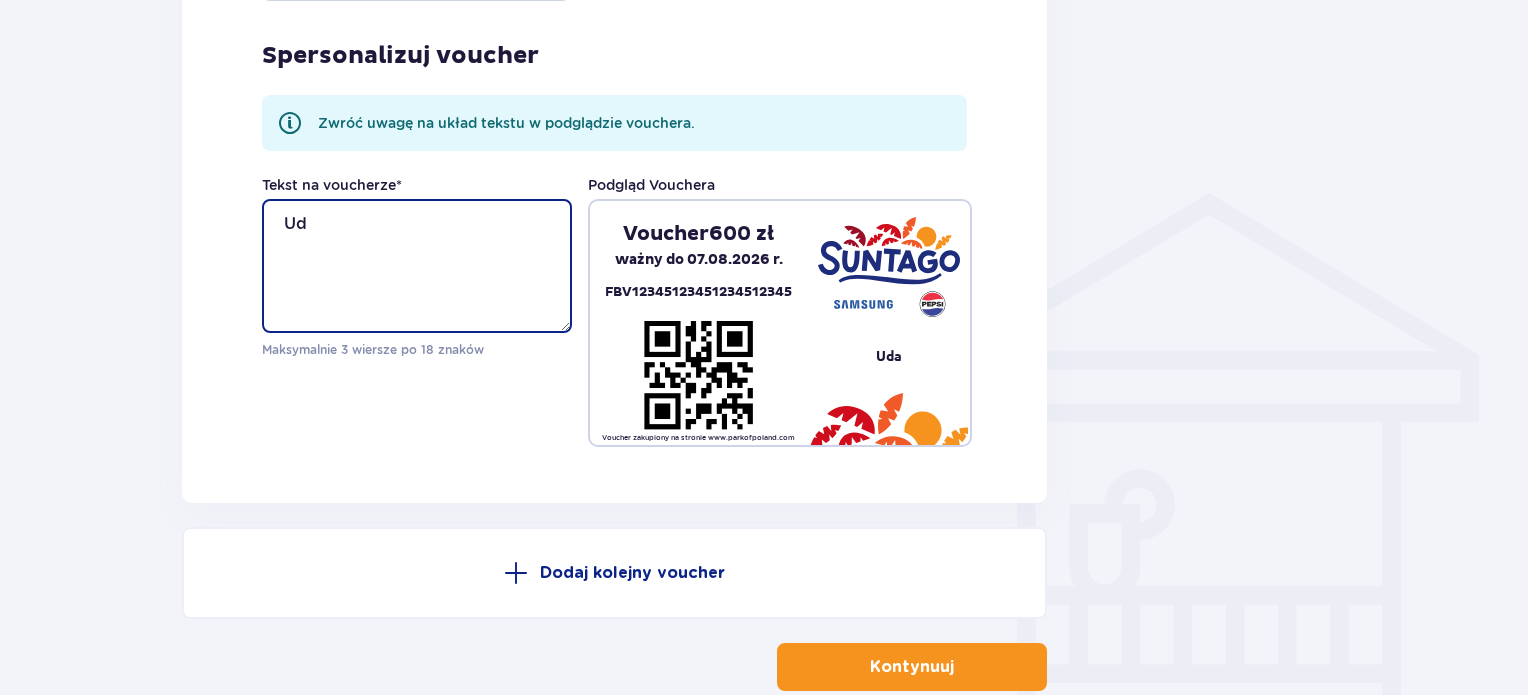 type on "U" 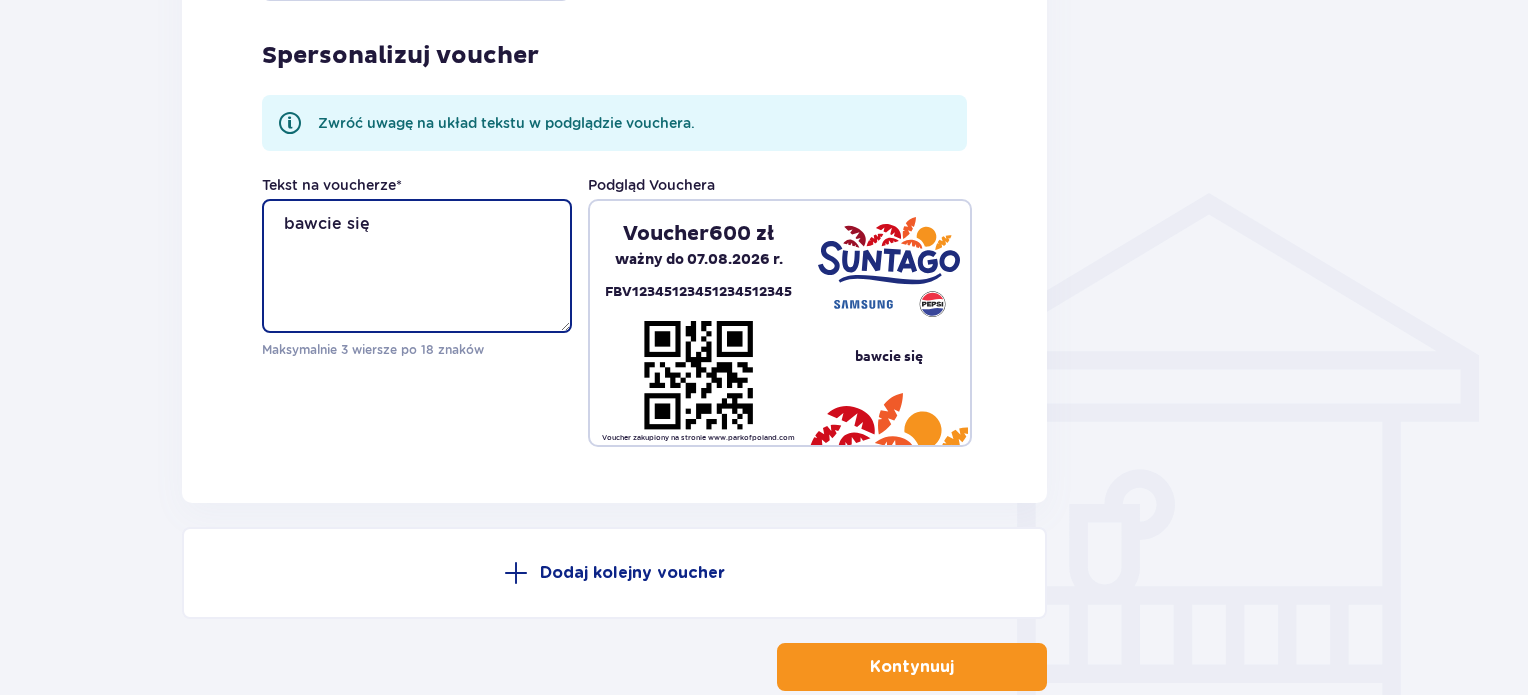 click on "bawcie się" at bounding box center (417, 266) 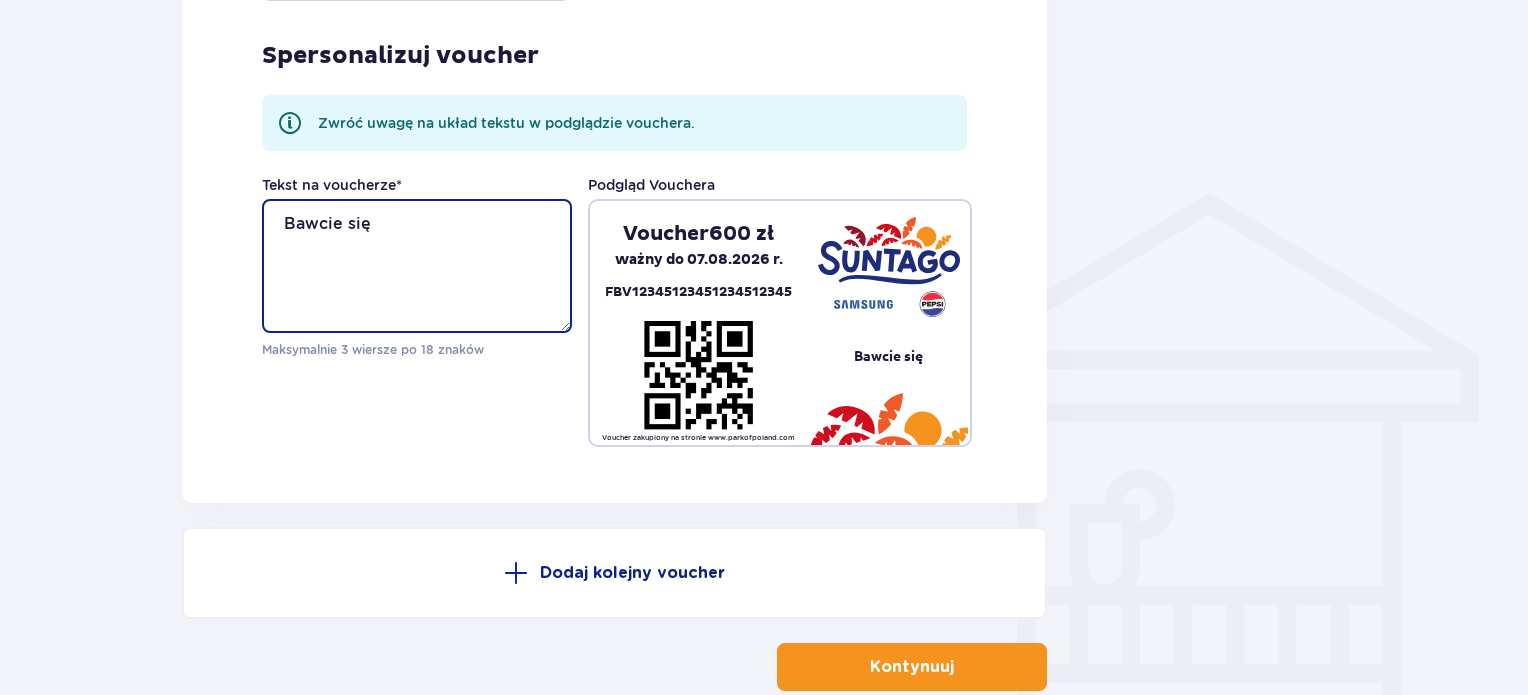 click on "Bawcie się" at bounding box center [417, 266] 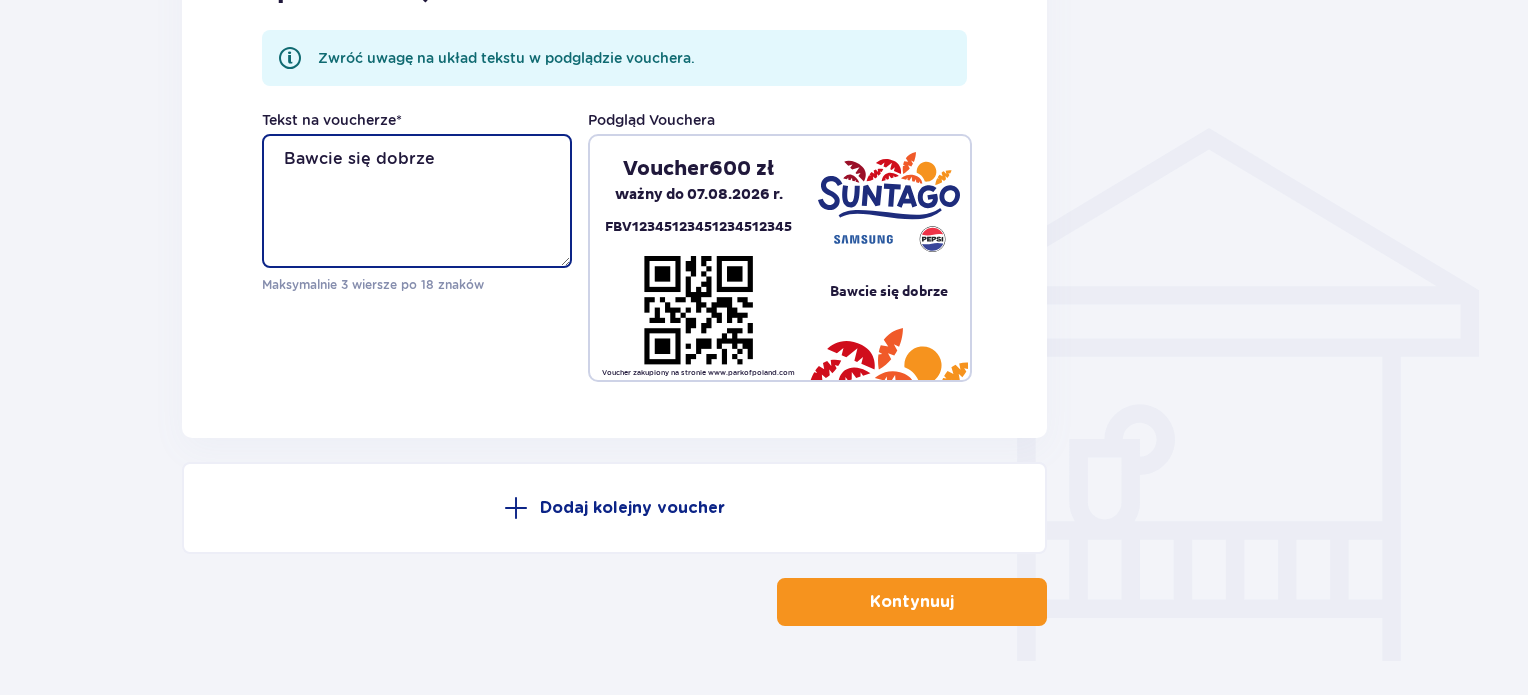 scroll, scrollTop: 1531, scrollLeft: 0, axis: vertical 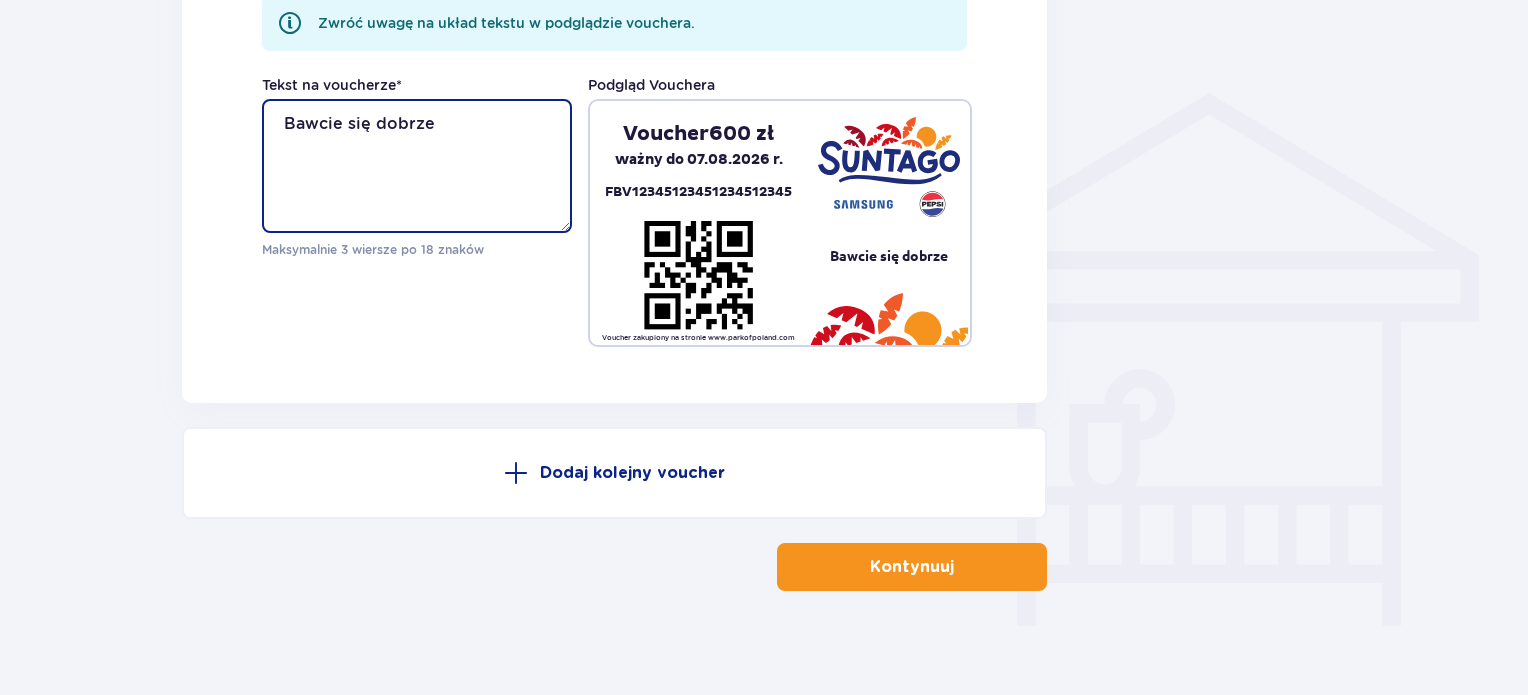 type on "Bawcie się dobrze" 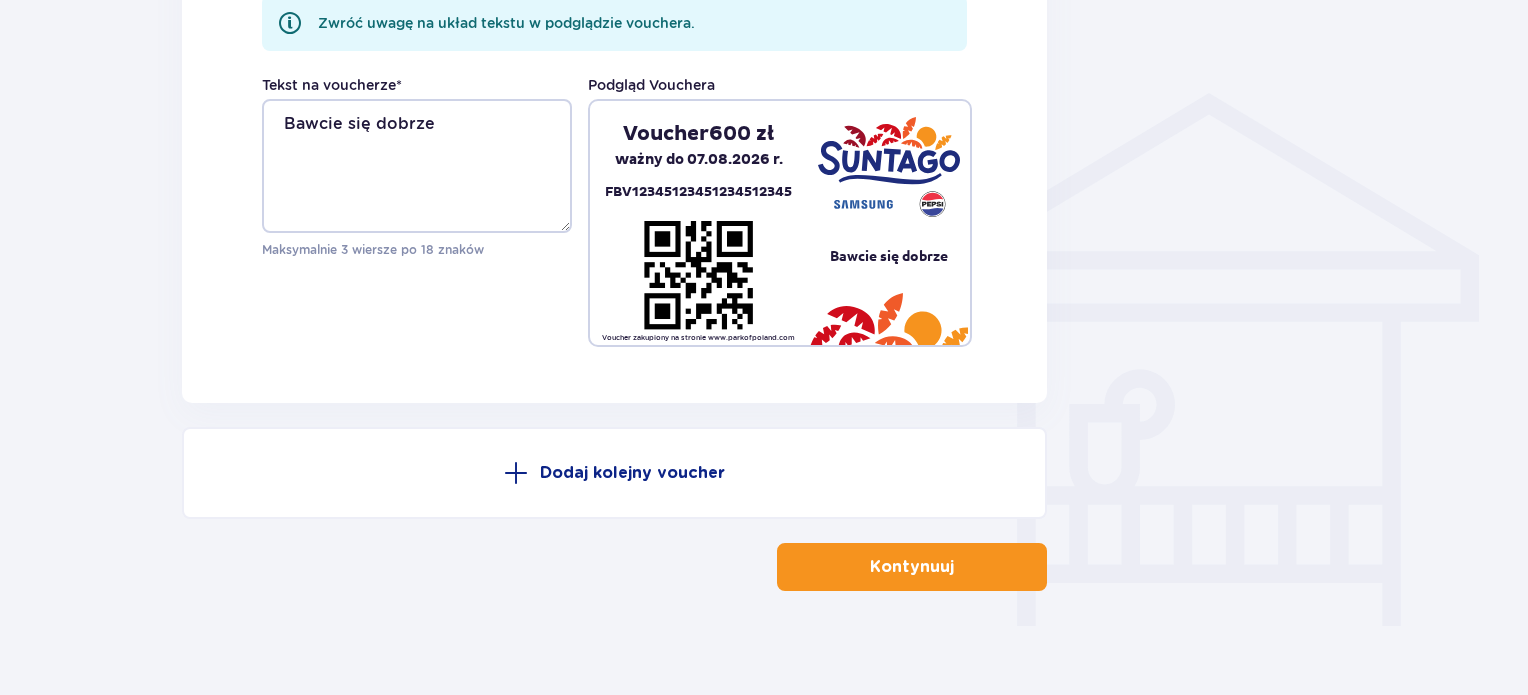 drag, startPoint x: 903, startPoint y: 562, endPoint x: 921, endPoint y: 572, distance: 20.59126 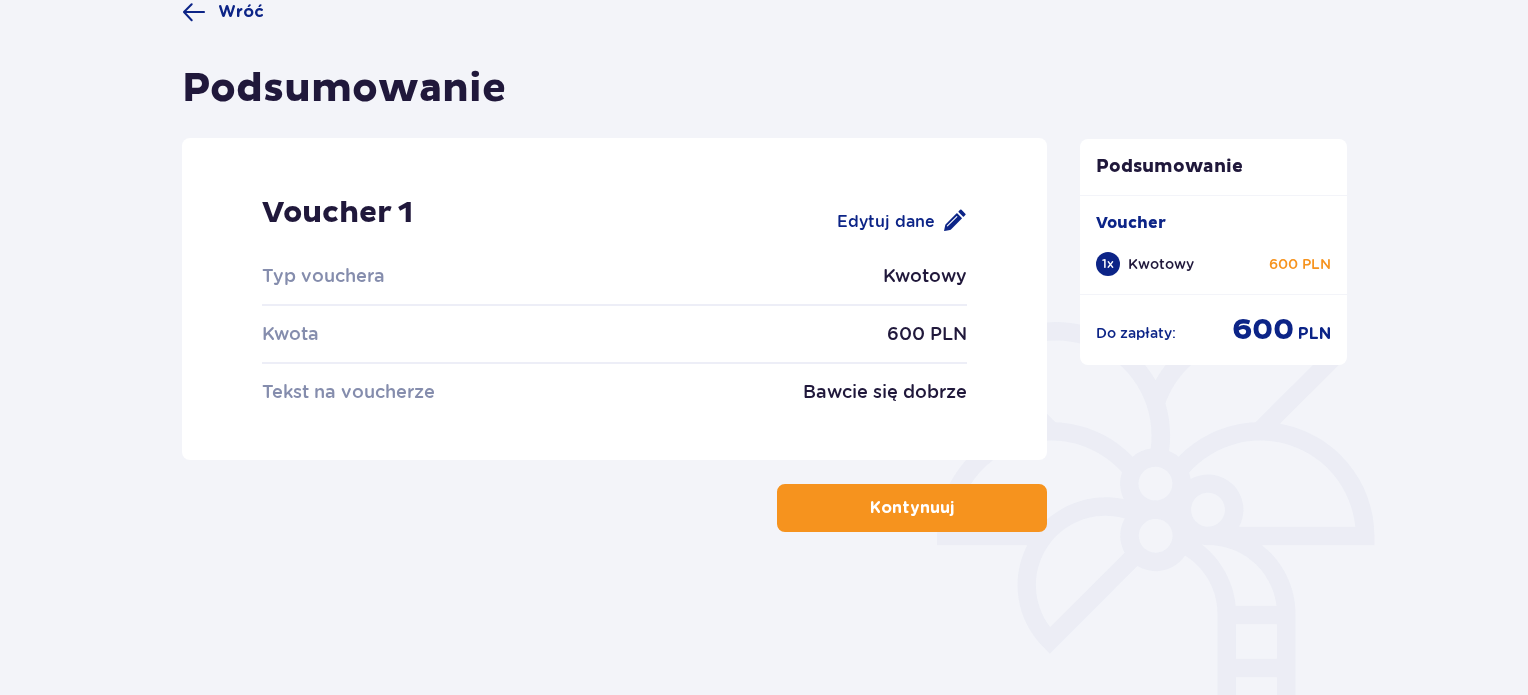 scroll, scrollTop: 207, scrollLeft: 0, axis: vertical 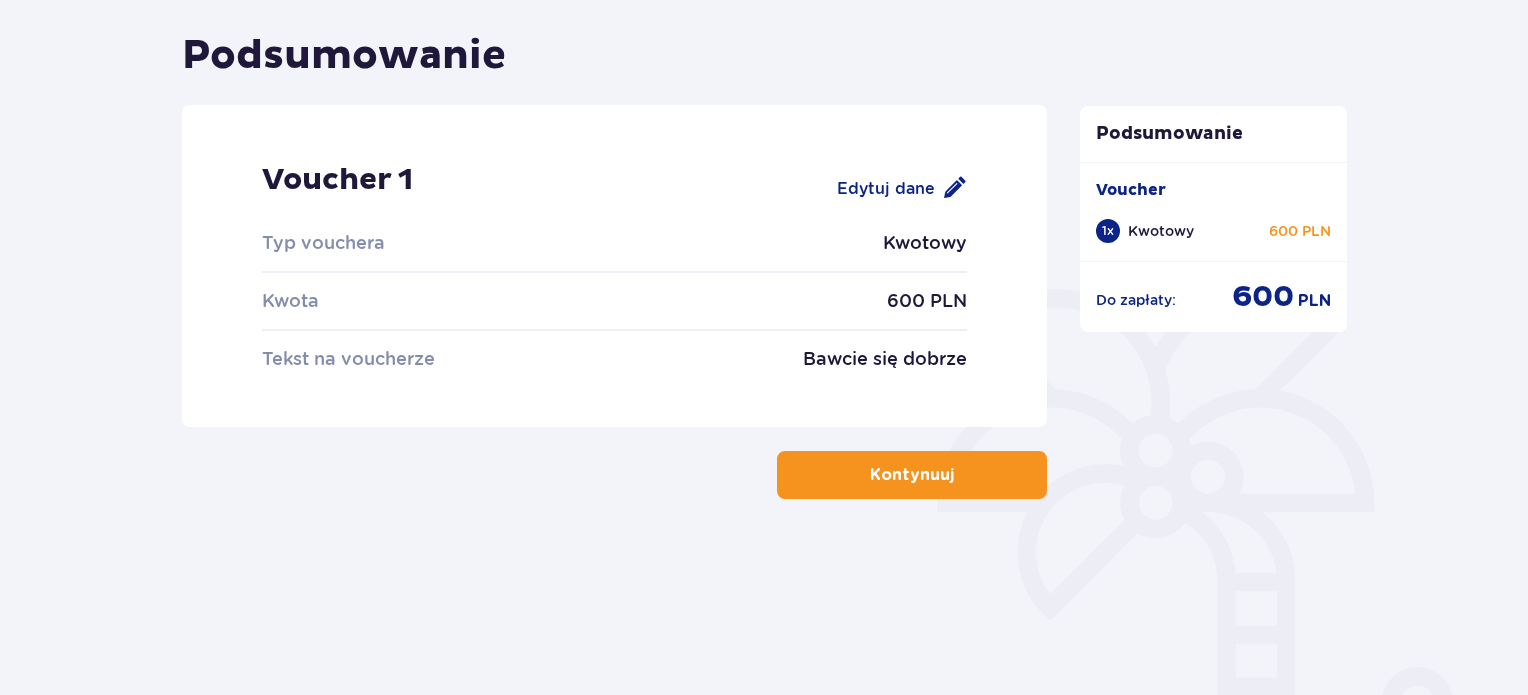 click on "Kontynuuj" at bounding box center [912, 475] 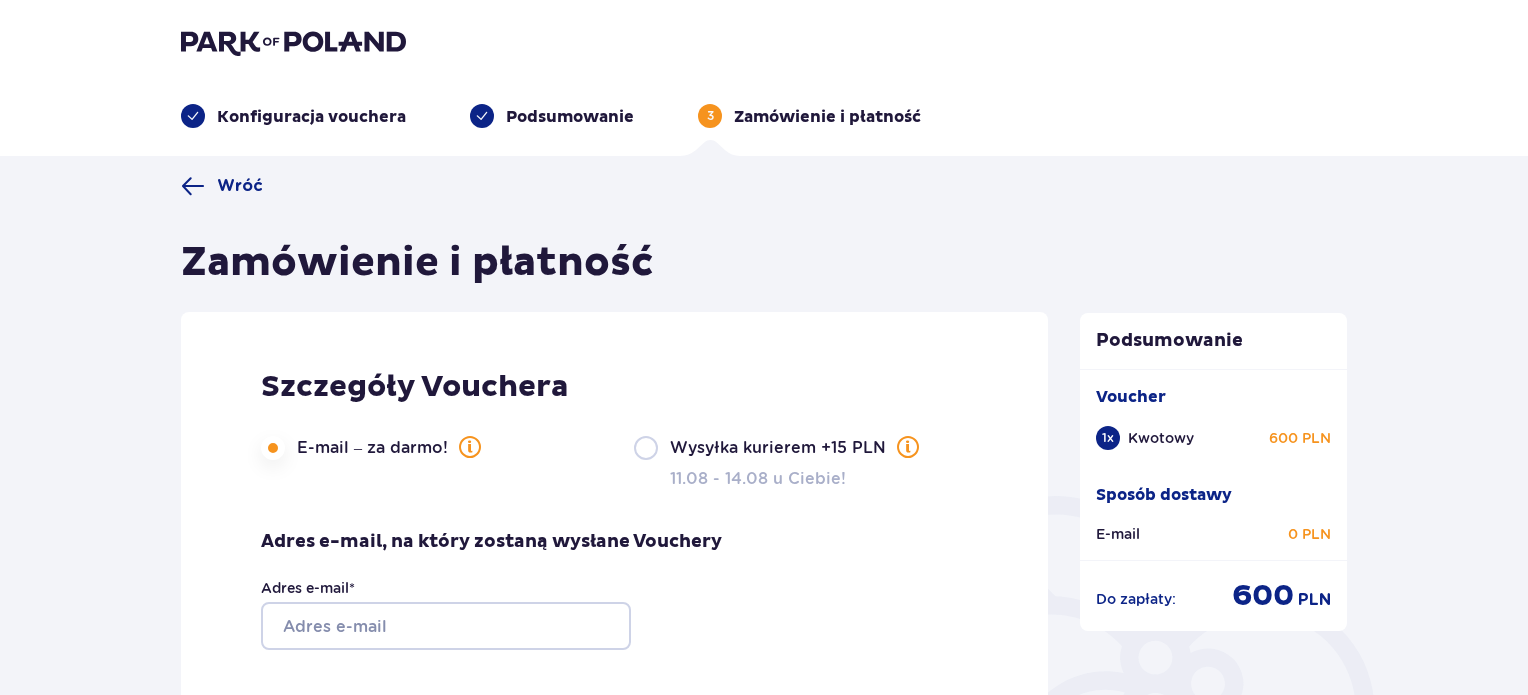 scroll, scrollTop: 100, scrollLeft: 0, axis: vertical 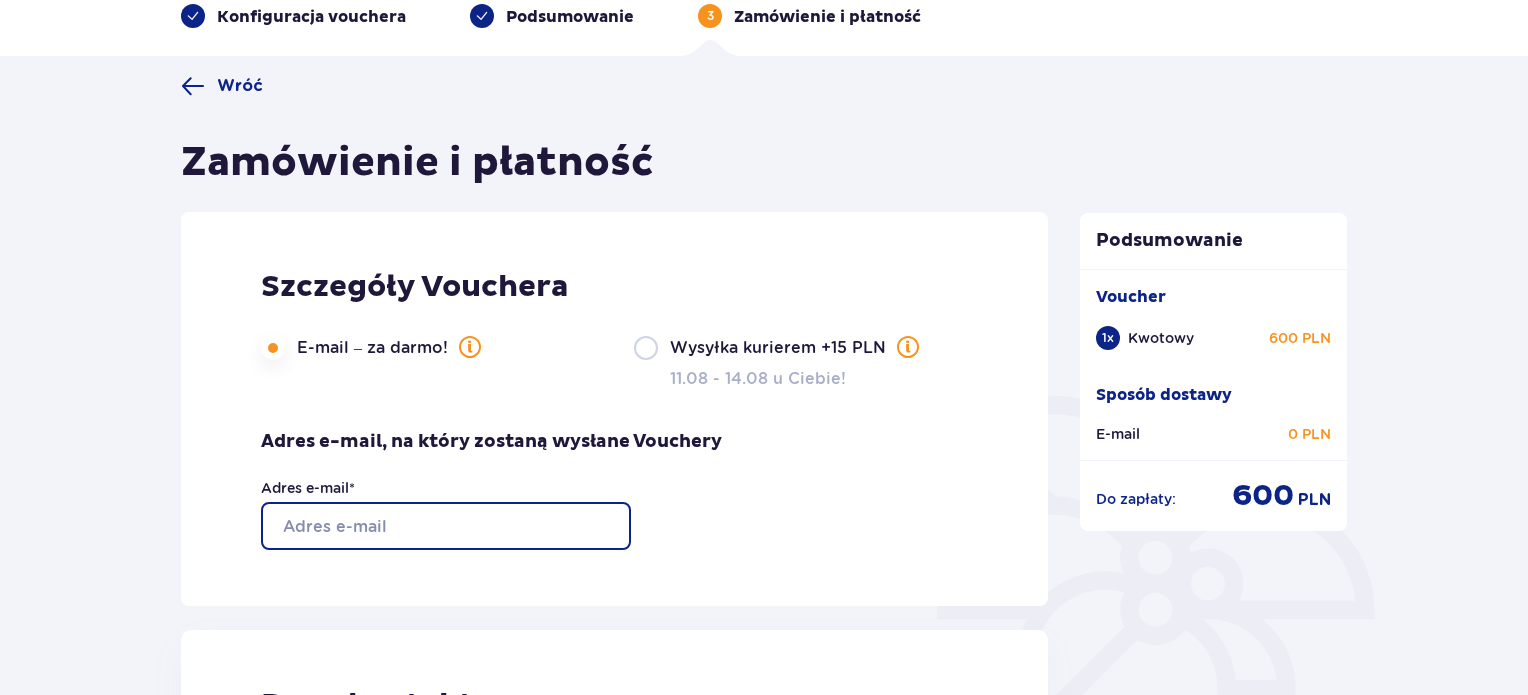 click on "Adres e-mail *" at bounding box center [446, 526] 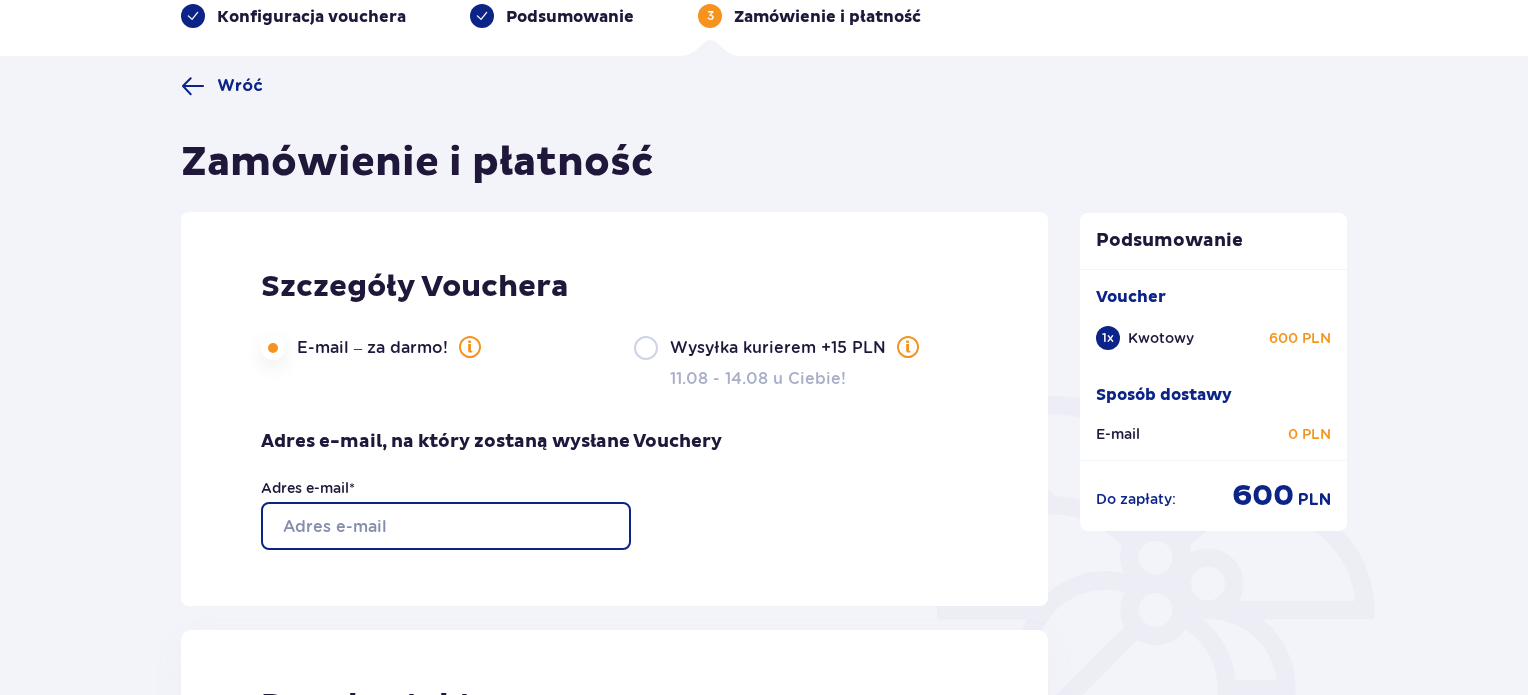 type on "[EMAIL]" 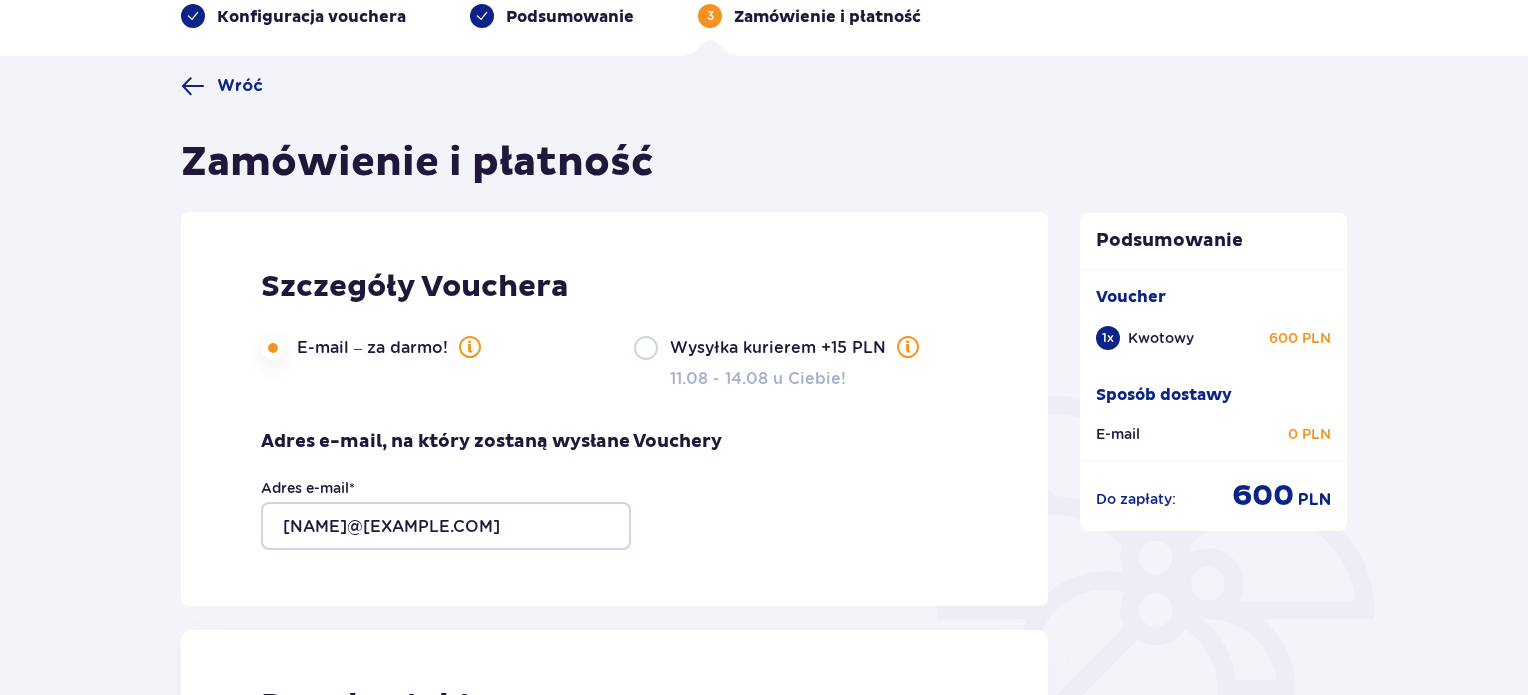 type on "Paweł" 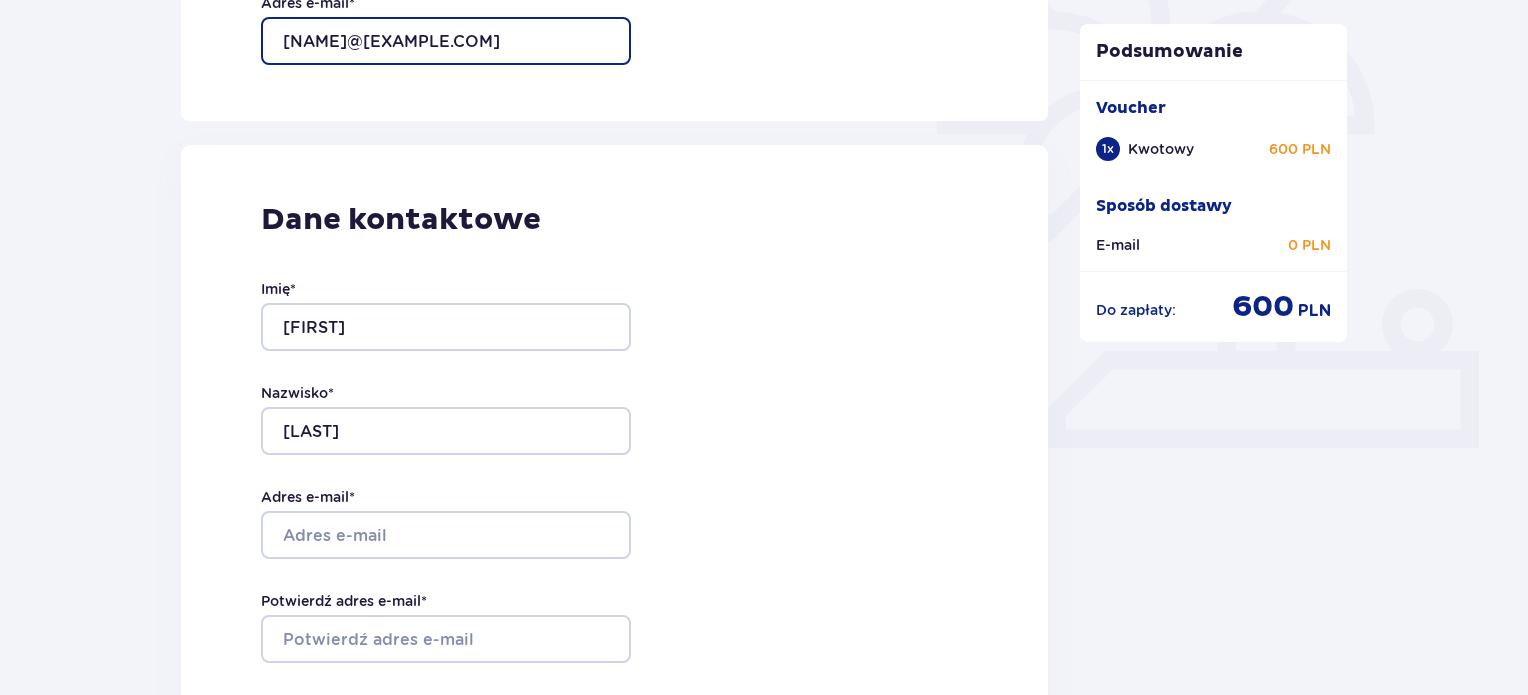 scroll, scrollTop: 600, scrollLeft: 0, axis: vertical 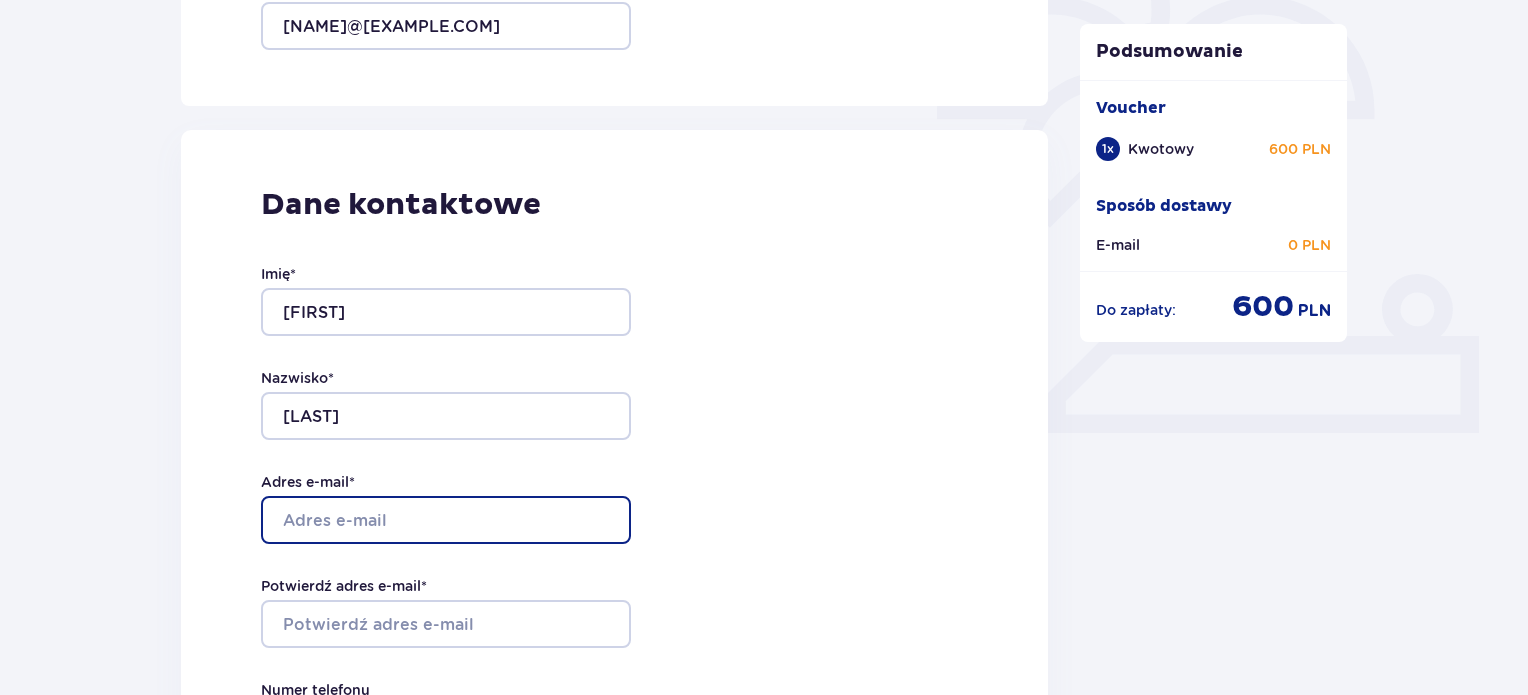 click on "Adres e-mail *" at bounding box center [446, 520] 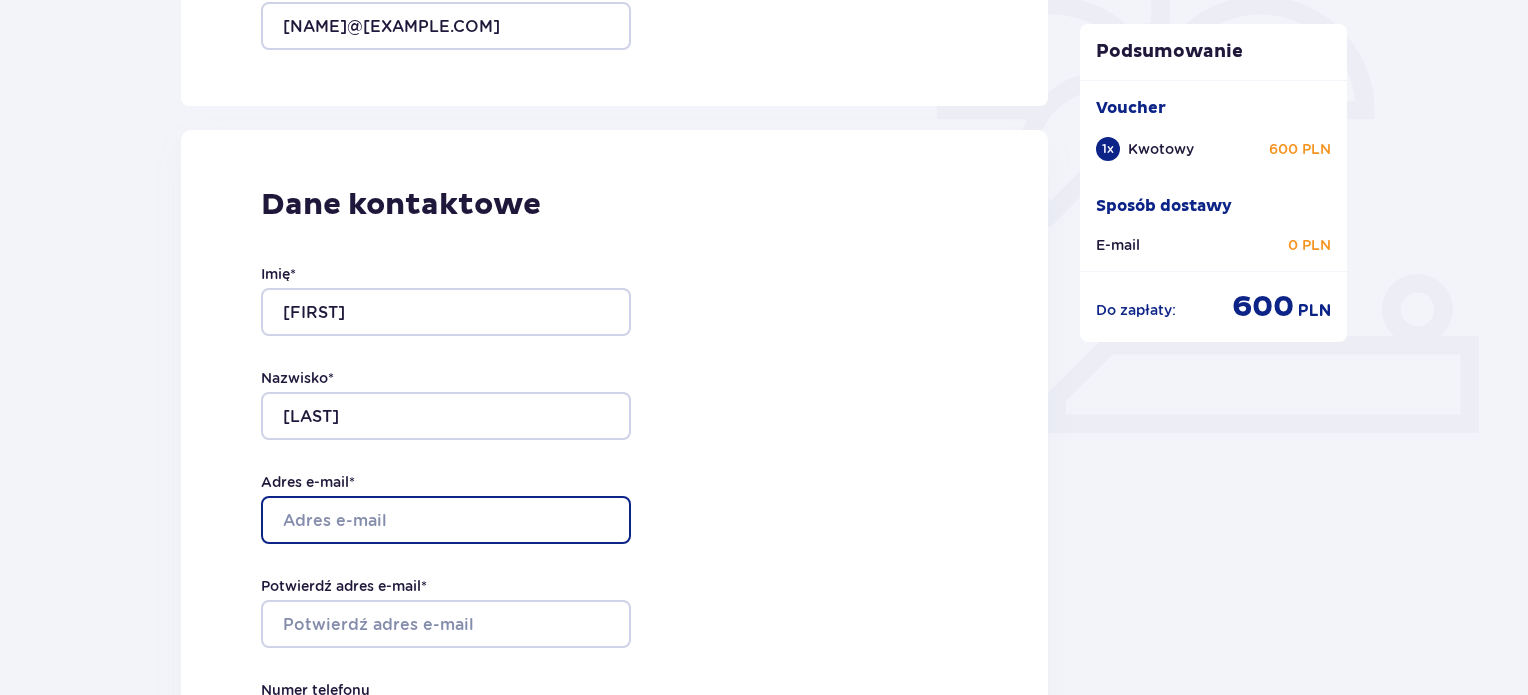 type on "[EMAIL]" 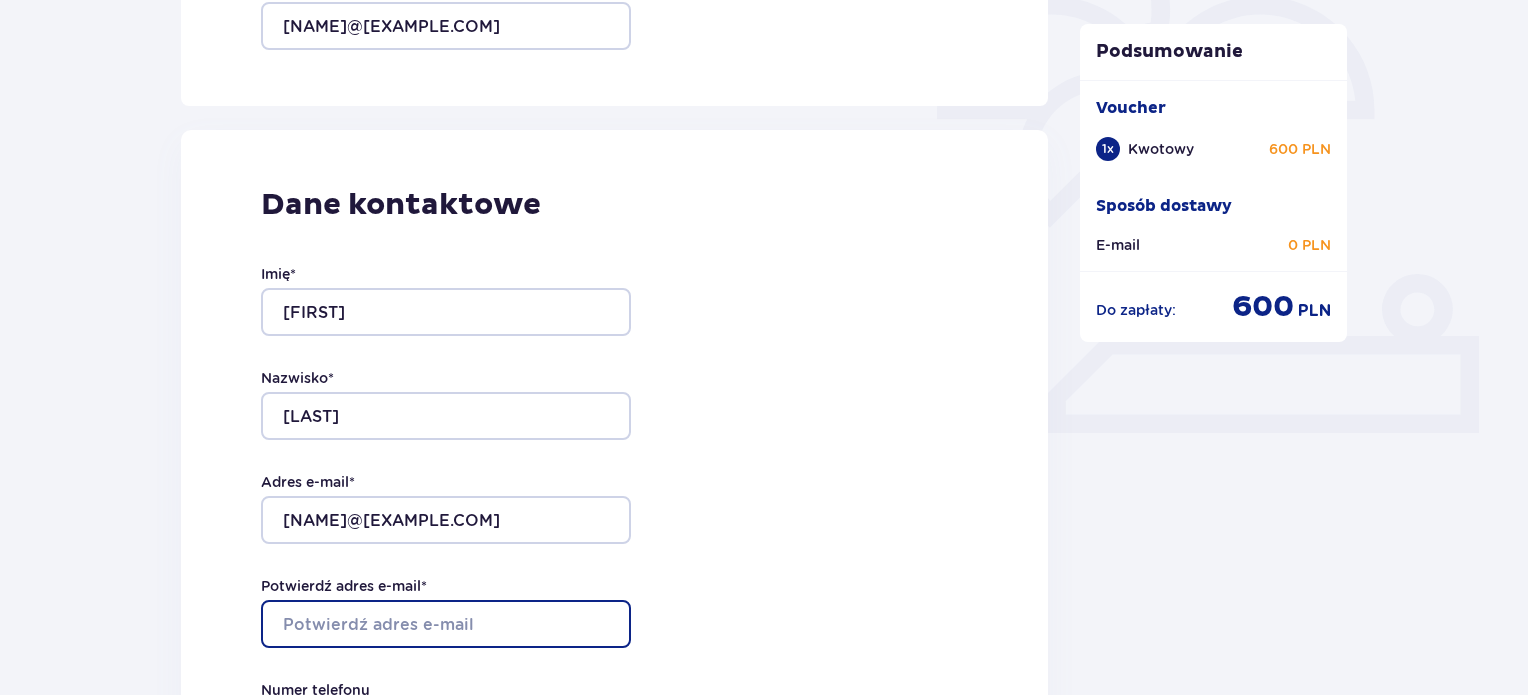 type on "[EMAIL]" 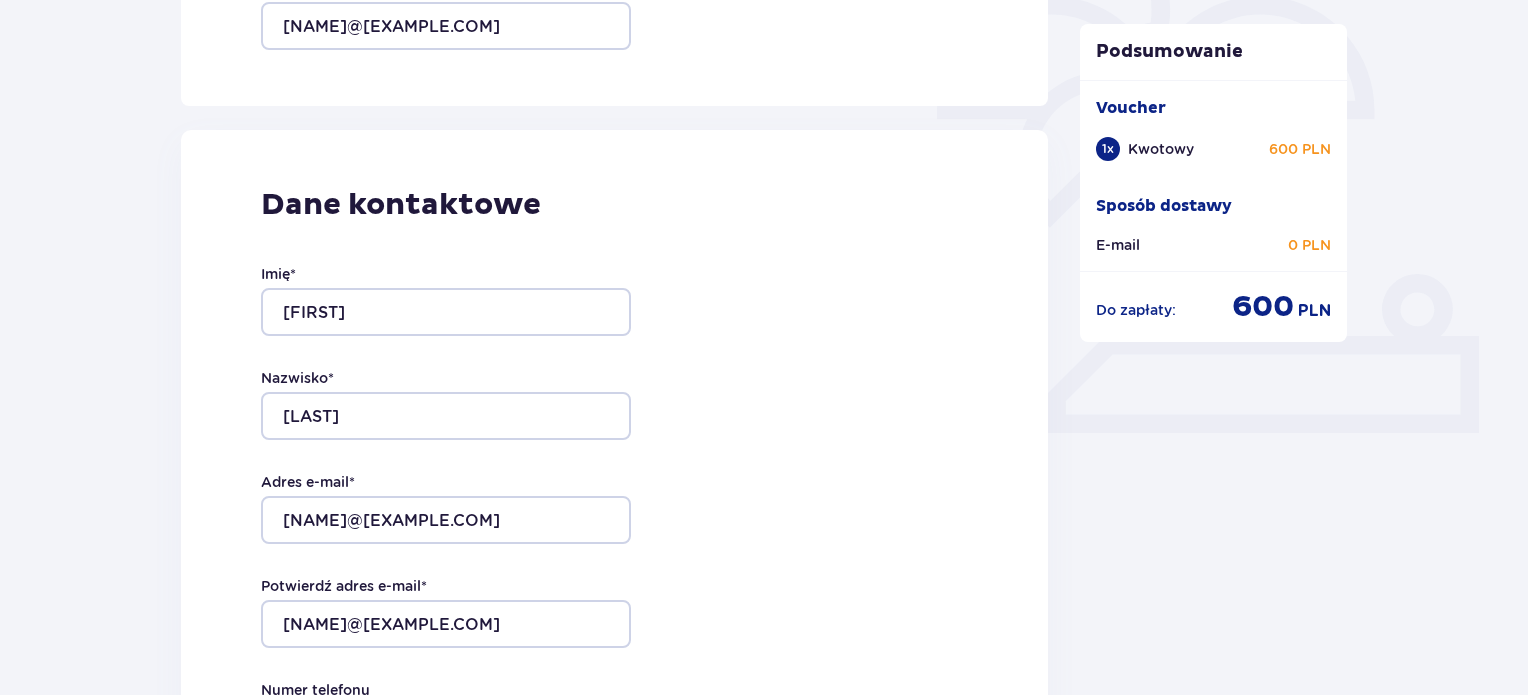 type on "667663086" 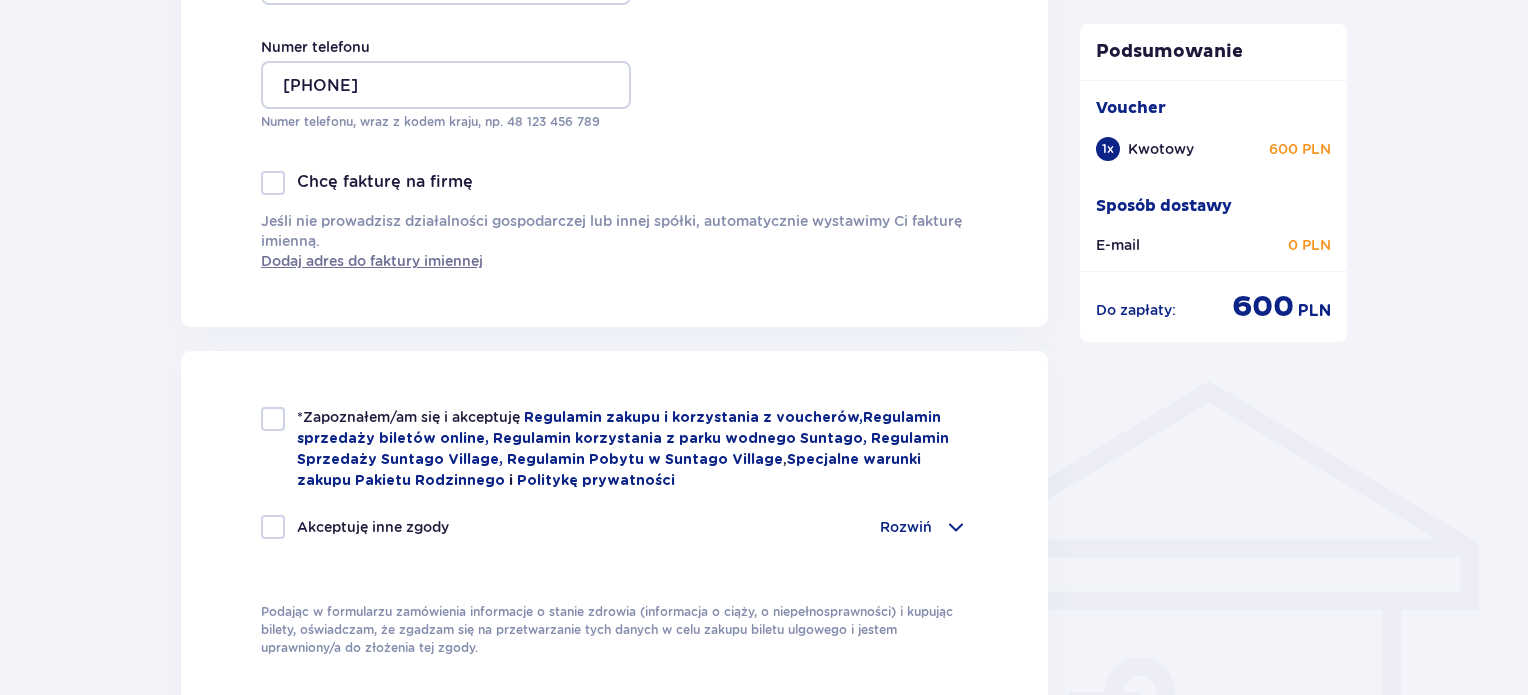 scroll, scrollTop: 1300, scrollLeft: 0, axis: vertical 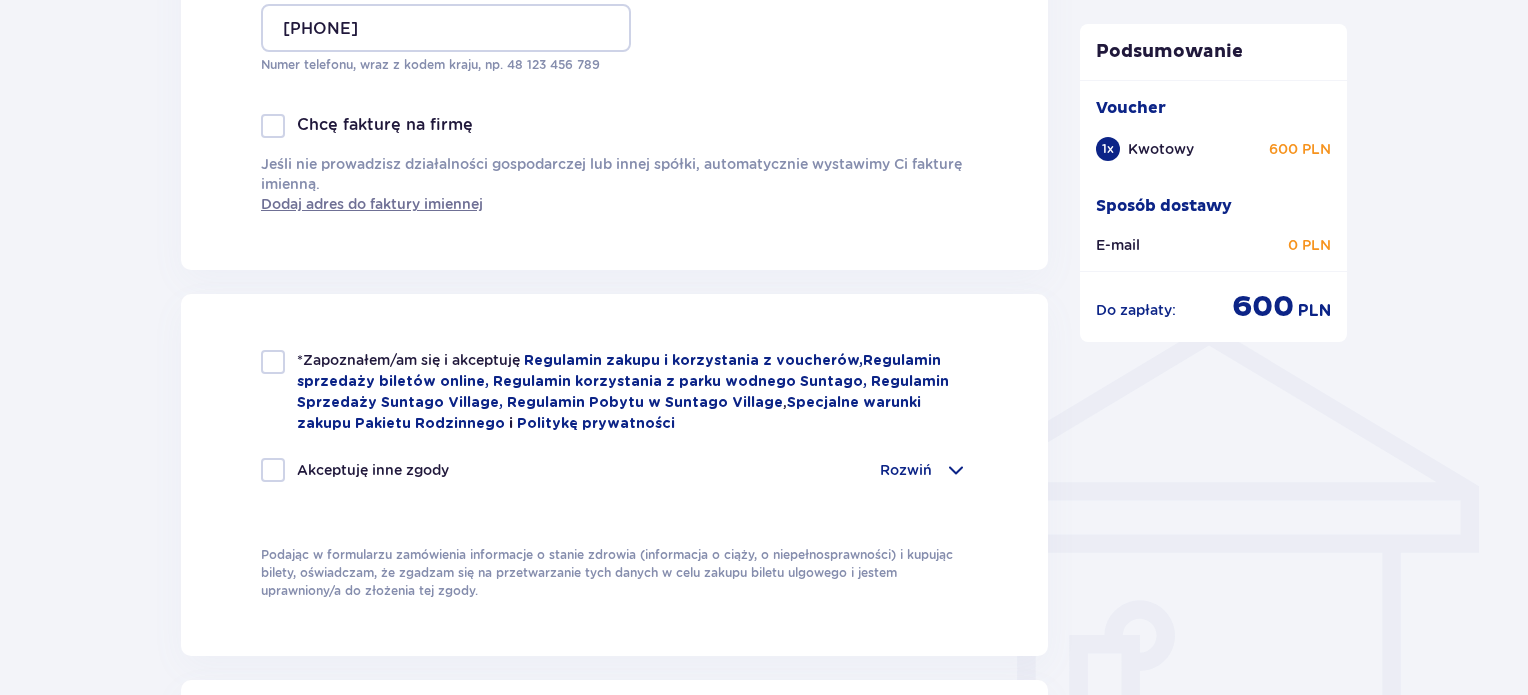 click at bounding box center (273, 362) 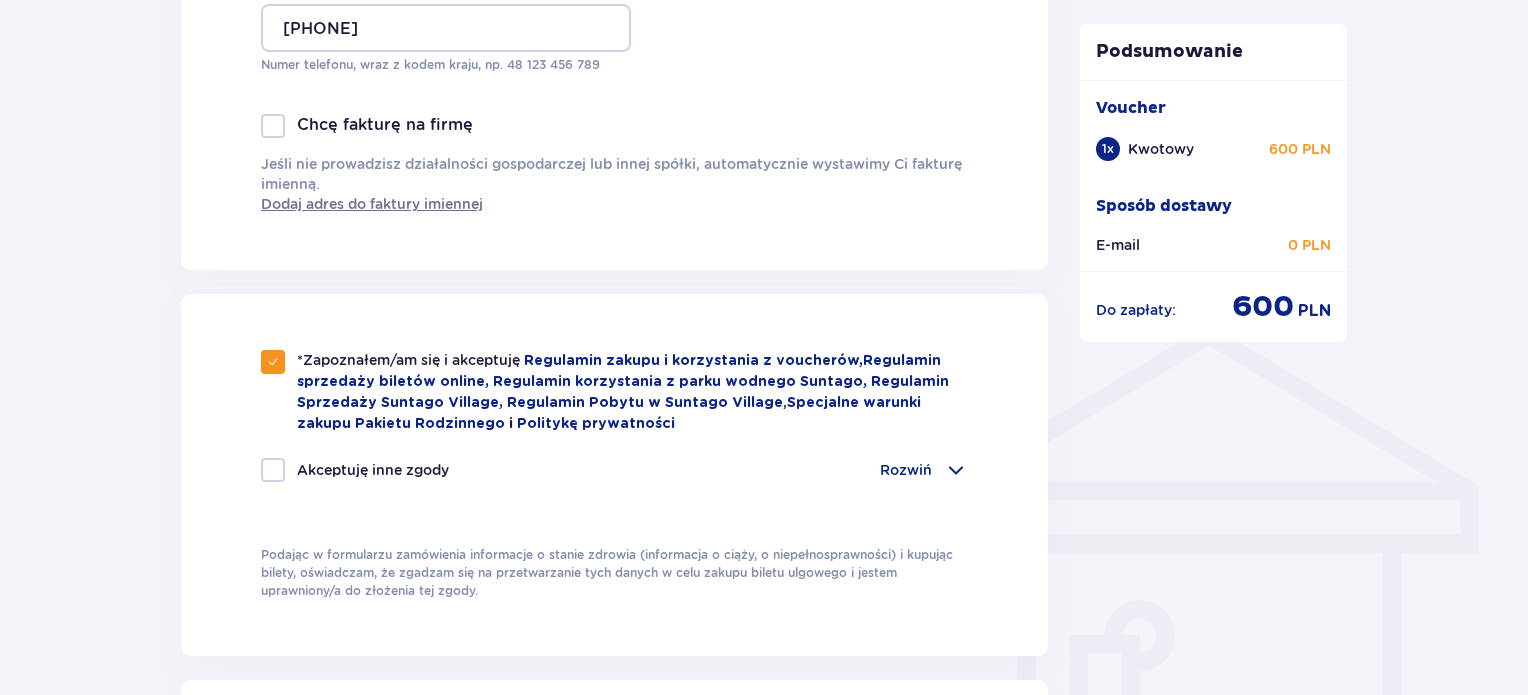 click at bounding box center [273, 470] 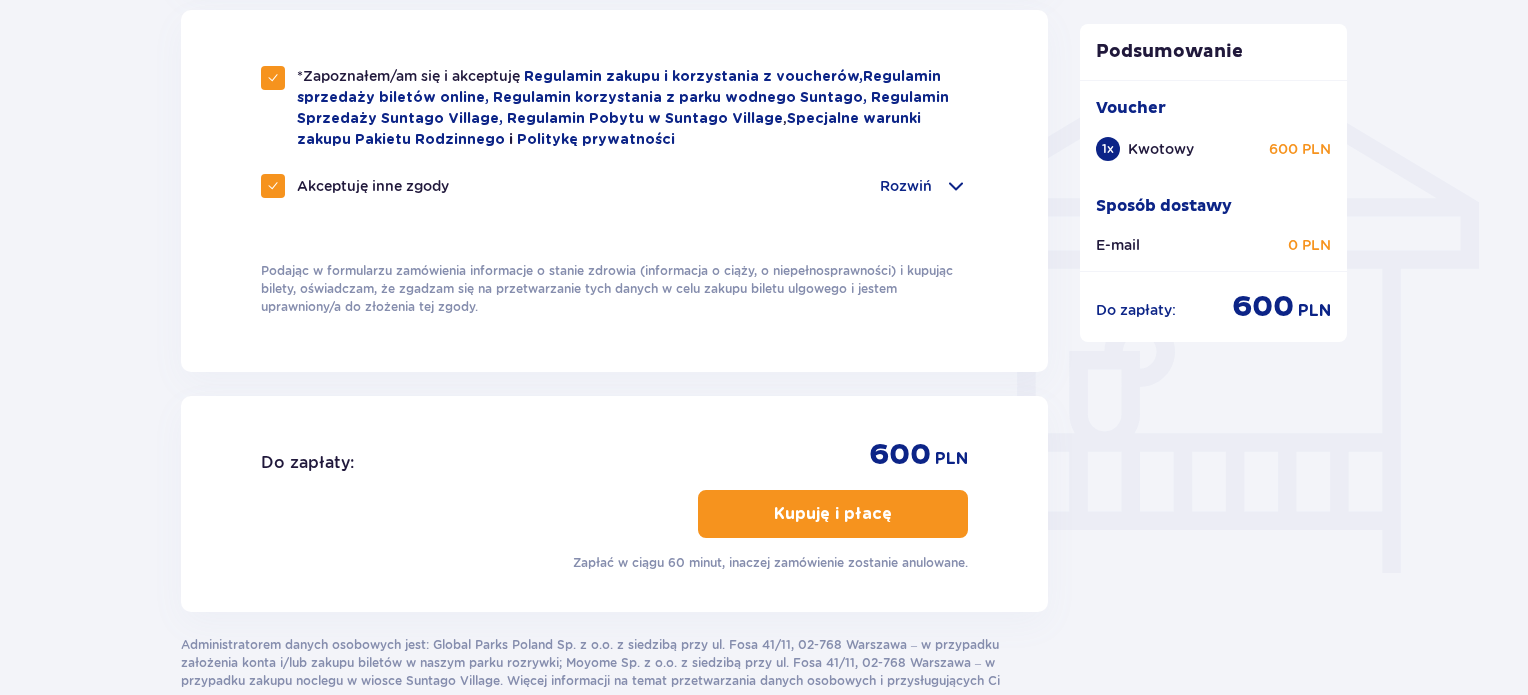 scroll, scrollTop: 1600, scrollLeft: 0, axis: vertical 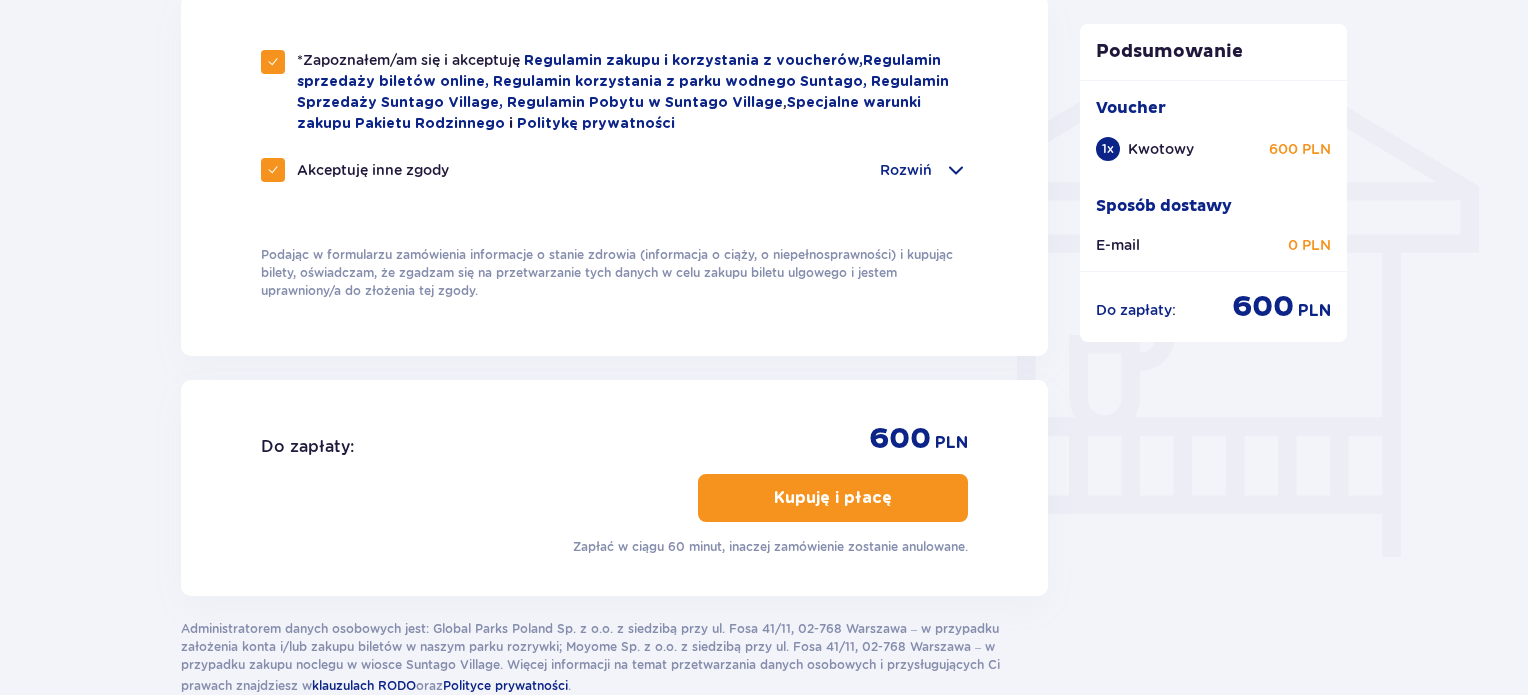 click at bounding box center (273, 170) 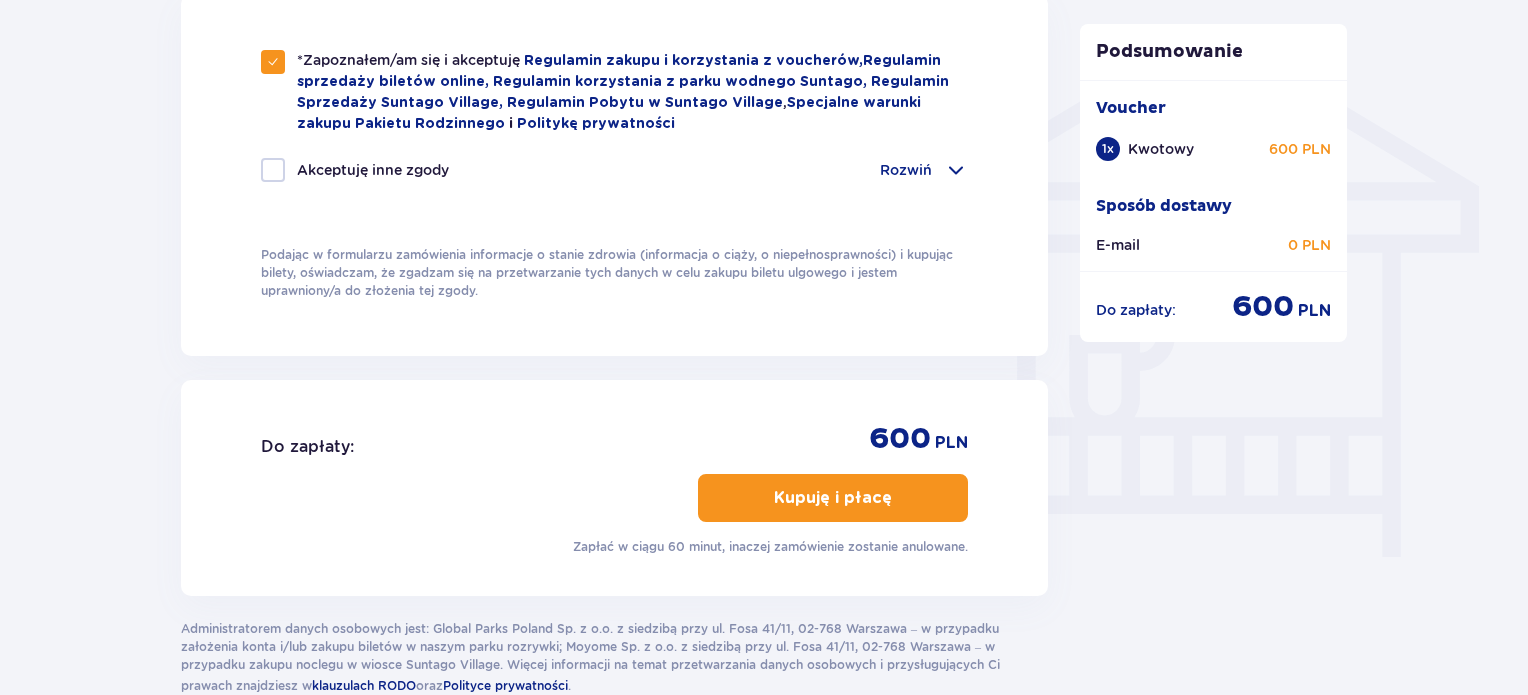 click on "Kupuję i płacę" at bounding box center (833, 498) 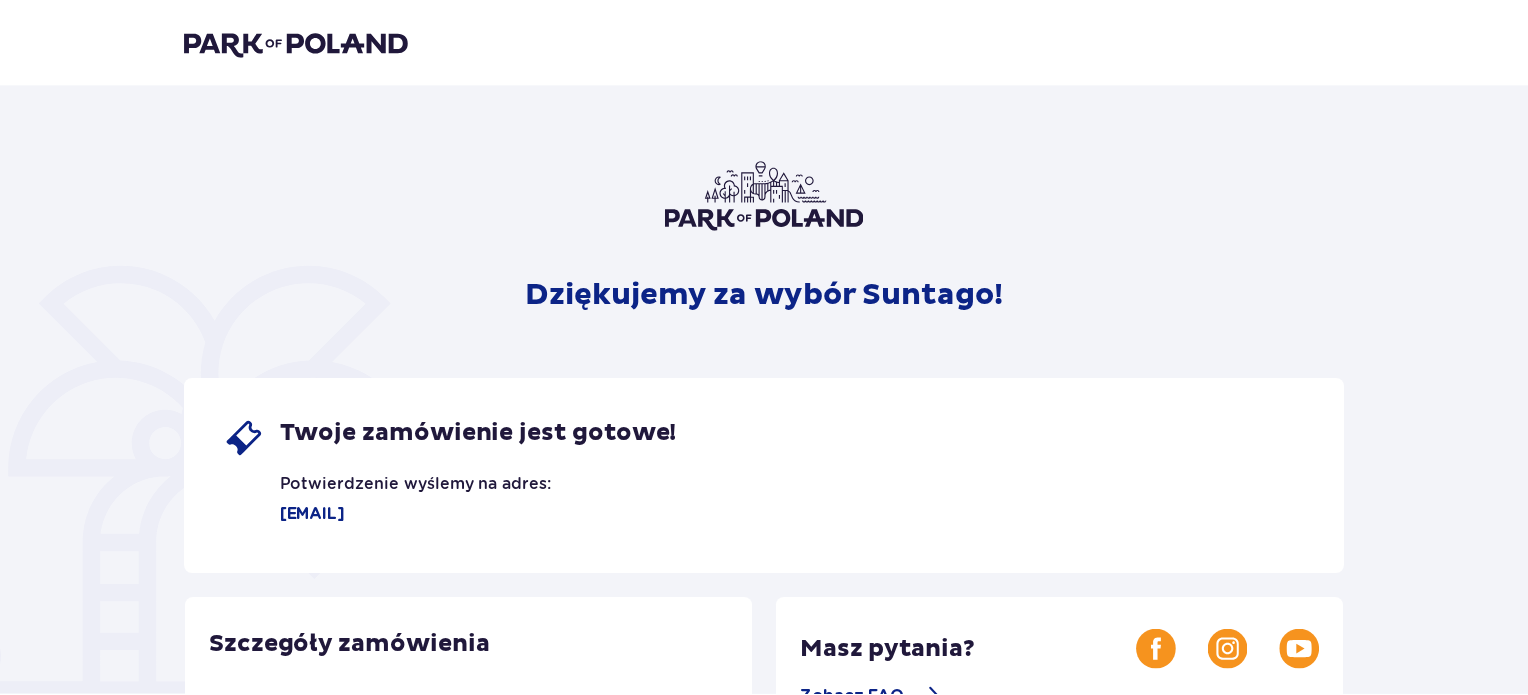 scroll, scrollTop: 0, scrollLeft: 0, axis: both 